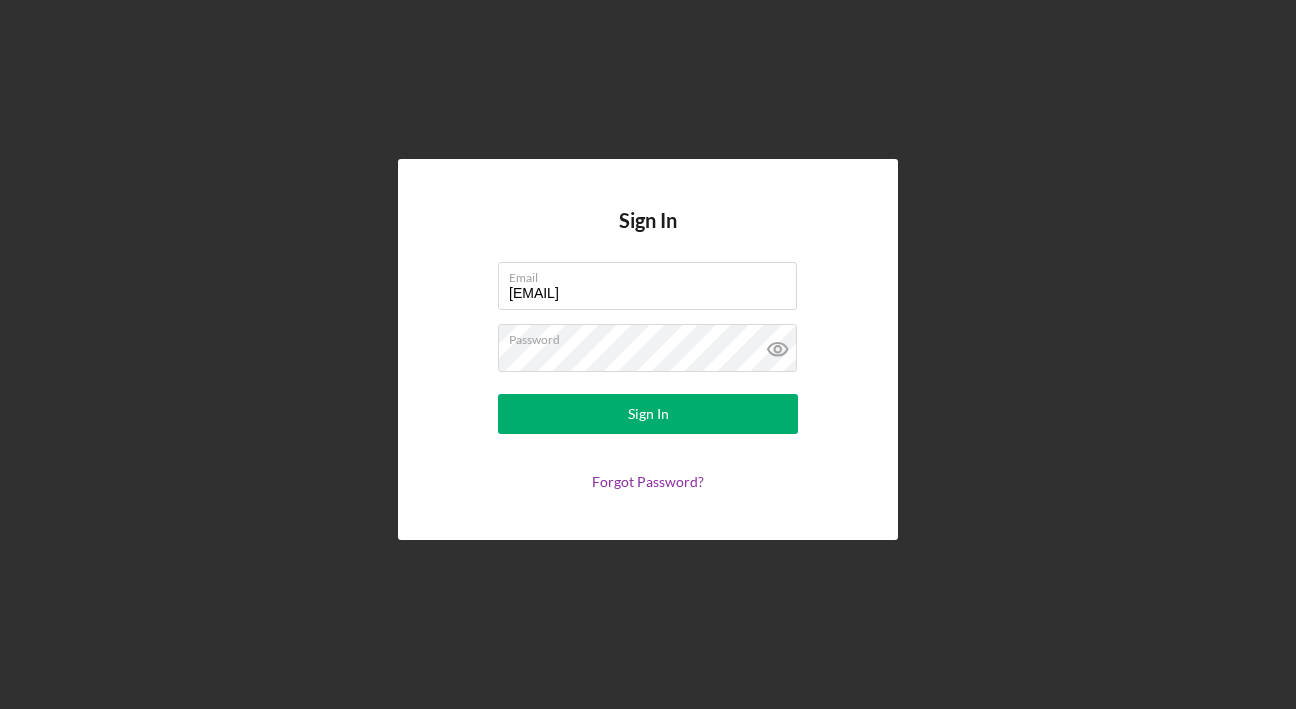 scroll, scrollTop: 0, scrollLeft: 0, axis: both 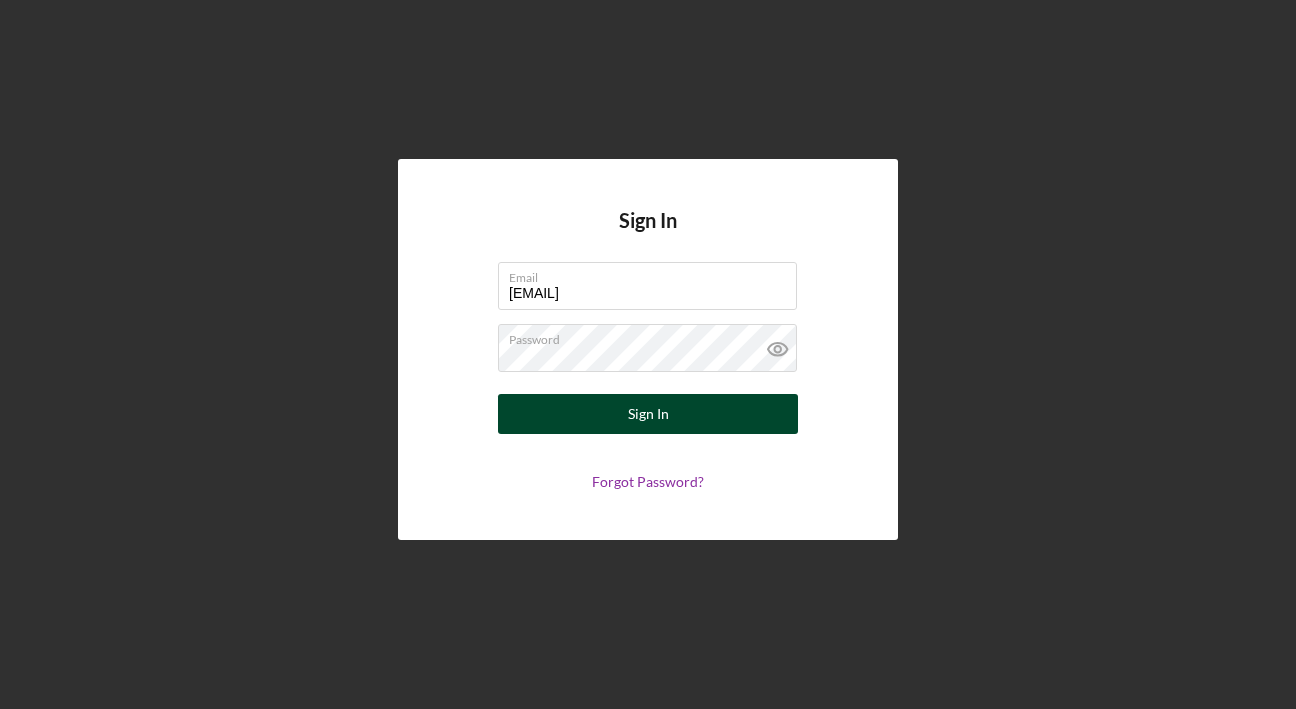 click on "Sign In" at bounding box center [648, 414] 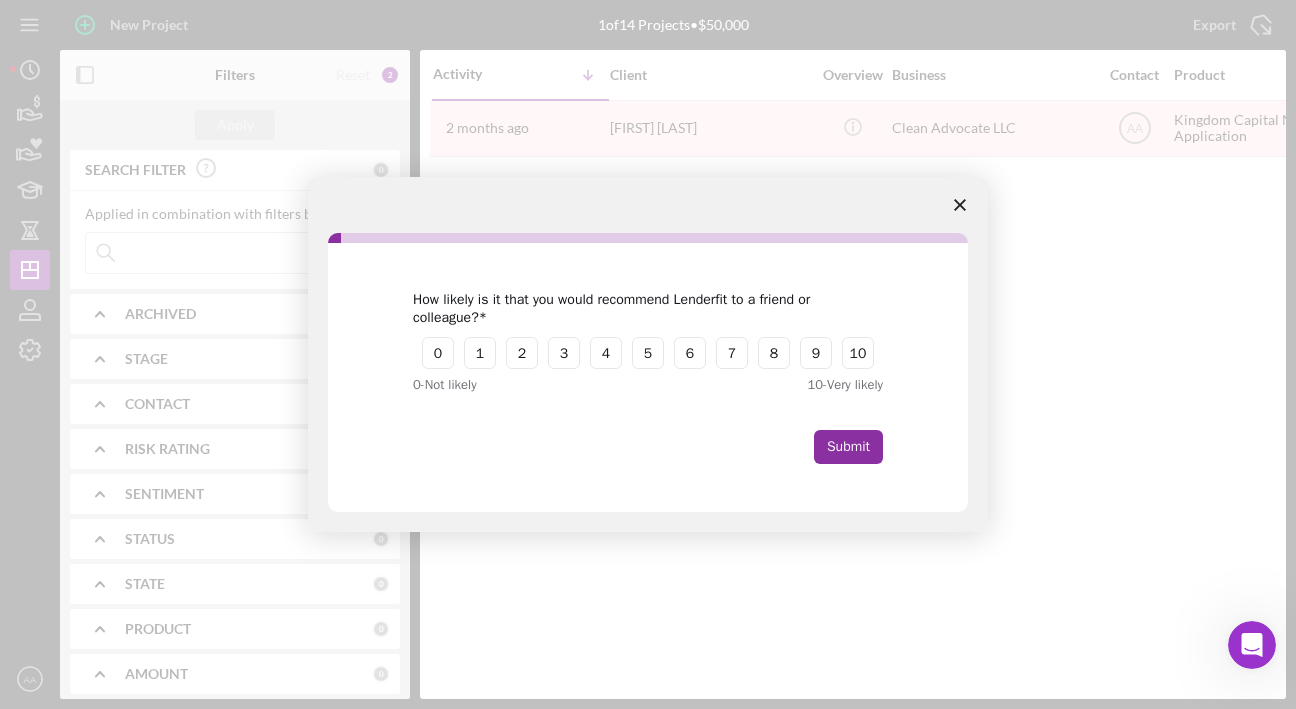 scroll, scrollTop: 0, scrollLeft: 0, axis: both 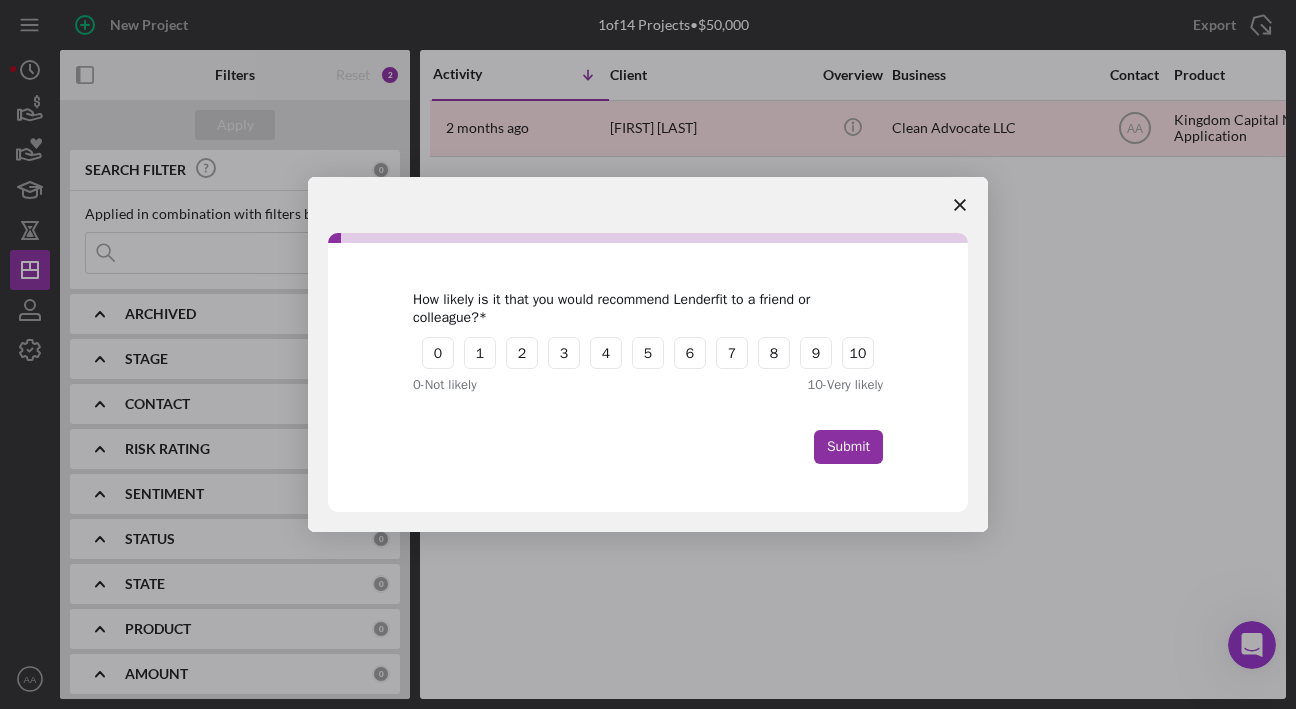 click 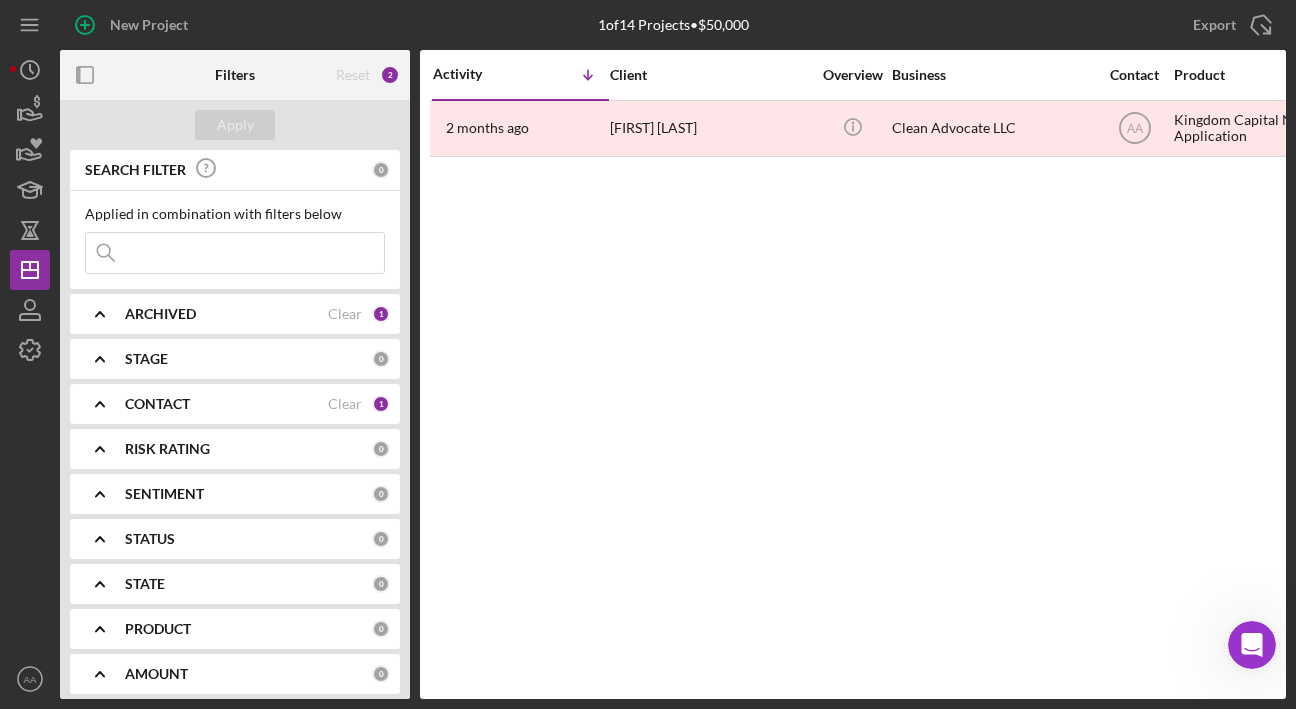 click at bounding box center [235, 253] 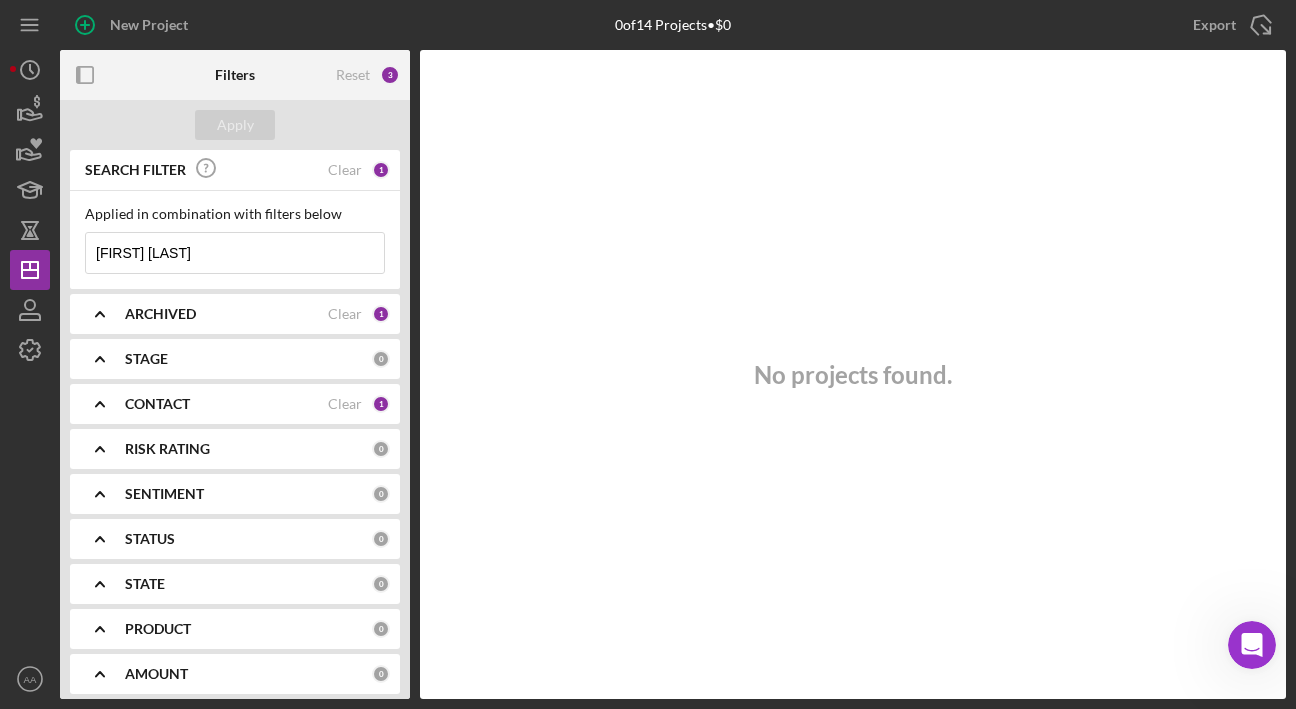 type on "[FIRST] [LAST]" 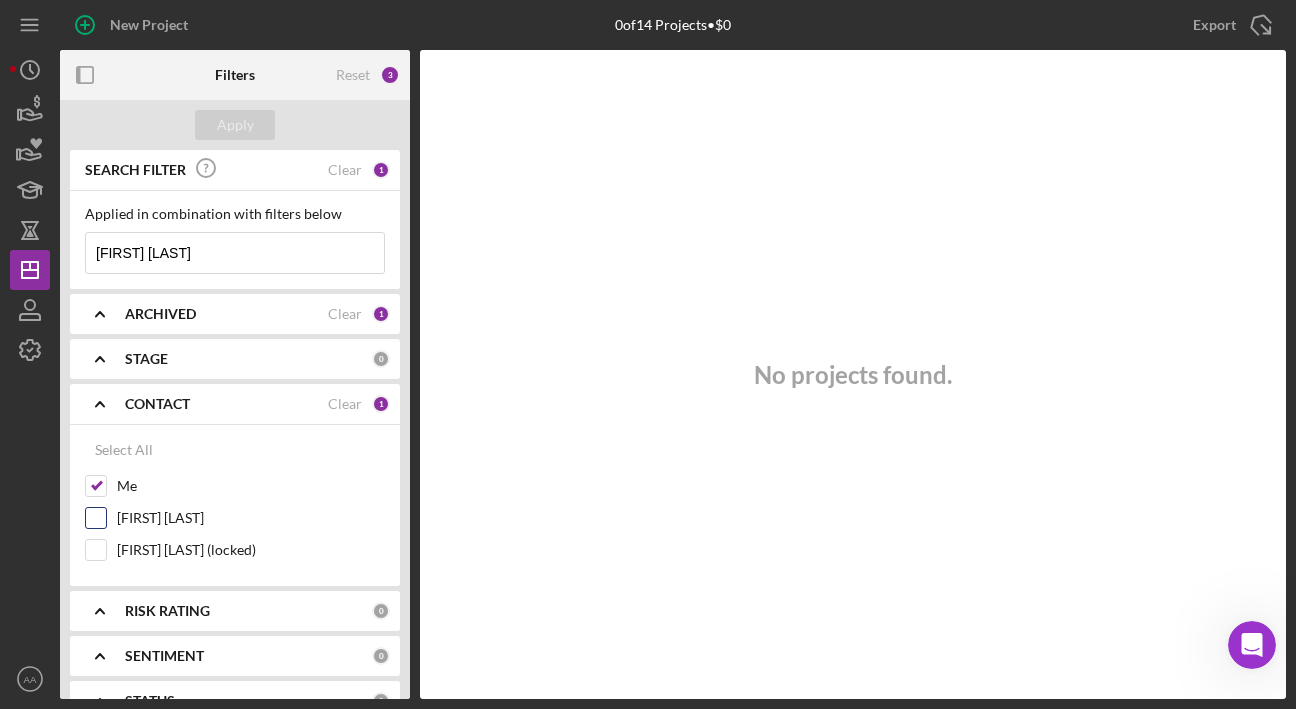 click on "[FIRST] [LAST]" at bounding box center [251, 518] 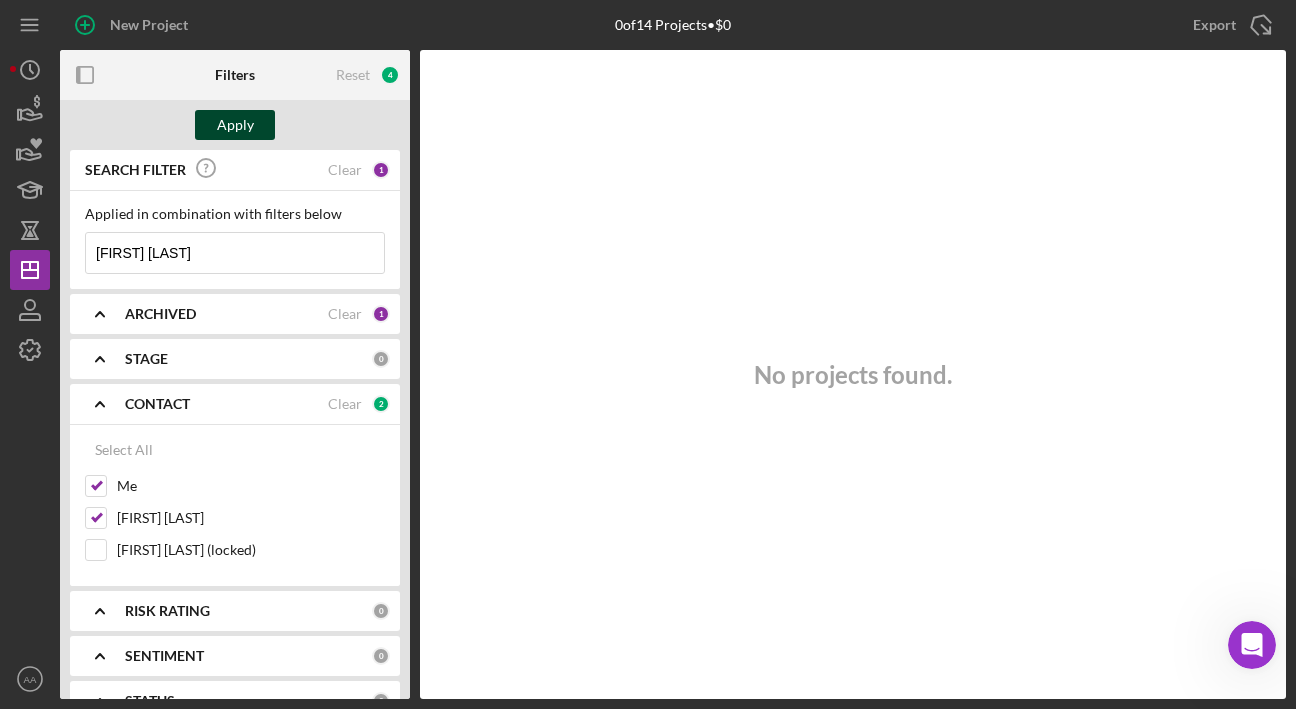click on "Apply" at bounding box center [235, 125] 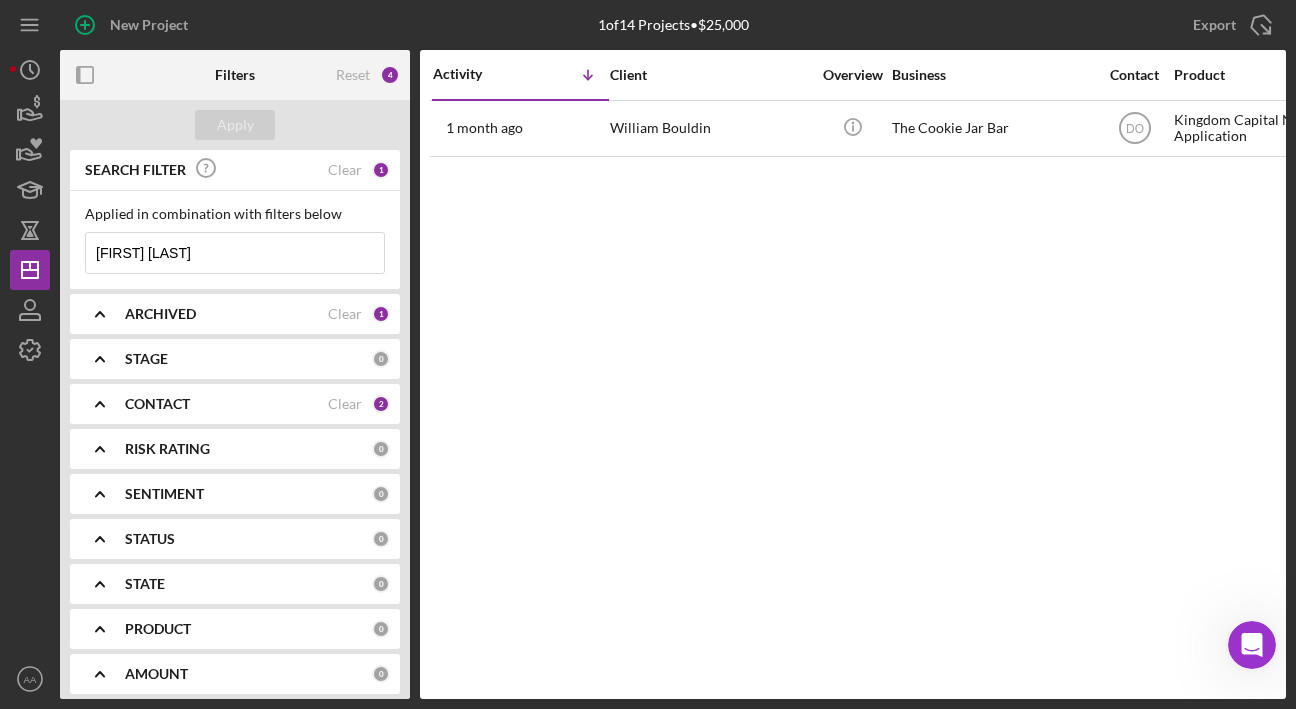 click on "Activity Icon/Table Sort Arrow Client Overview Business Contact Product Category Amount Started Closing Checklist Stage Status Sentiment Risk Rating Funded Resolution Resolved State View Archived 1 month ago [FIRST] [LAST] [FIRST] [LAST] Icon/Info The Cookie Jar Bar DO Kingdom Capital Network Loan Application Loan $25,000 6/8/25 1 month Open Ongoing 5 No TX Icon/Navigate" at bounding box center (853, 374) 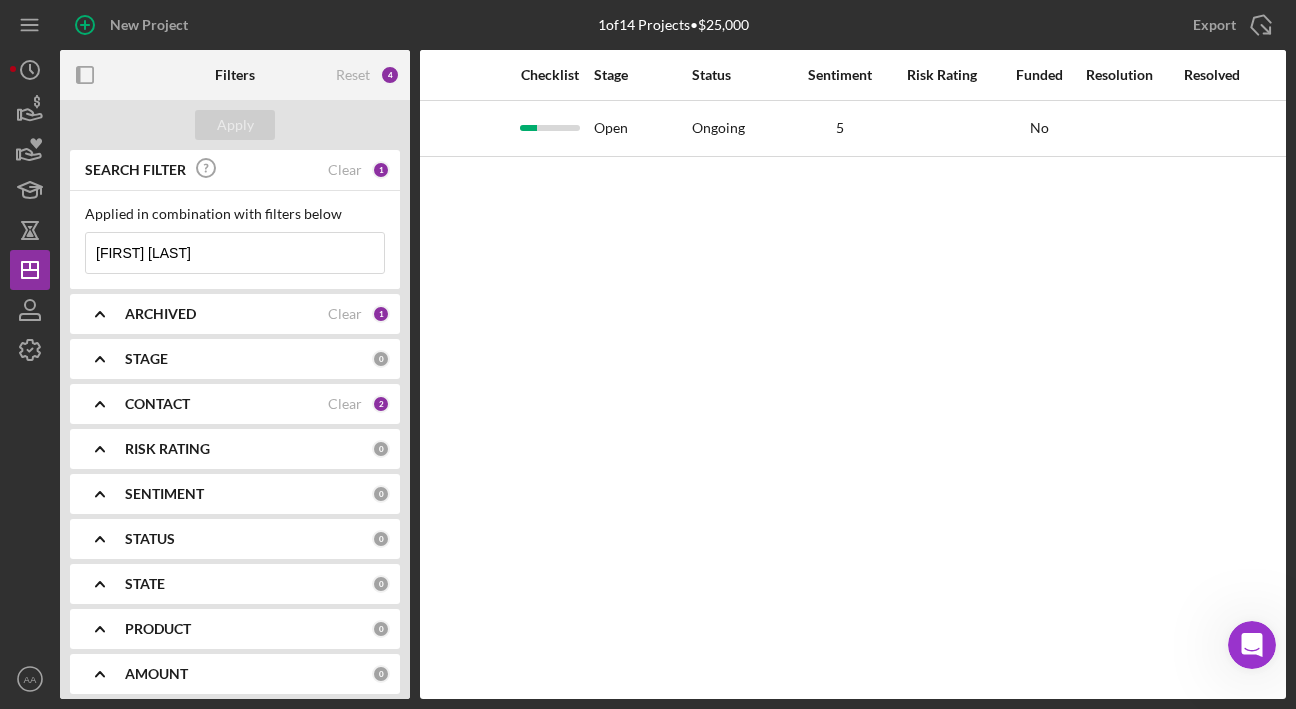 scroll, scrollTop: 0, scrollLeft: 1525, axis: horizontal 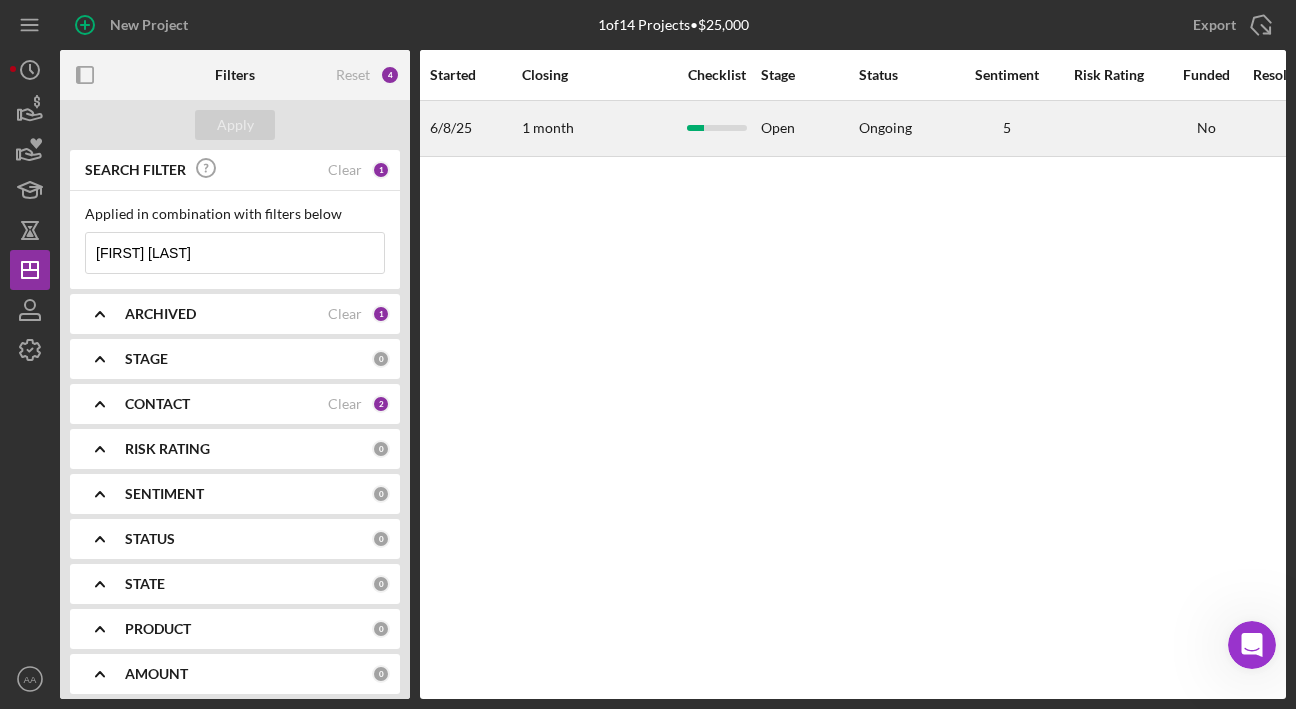 click on "1 month" at bounding box center [597, 128] 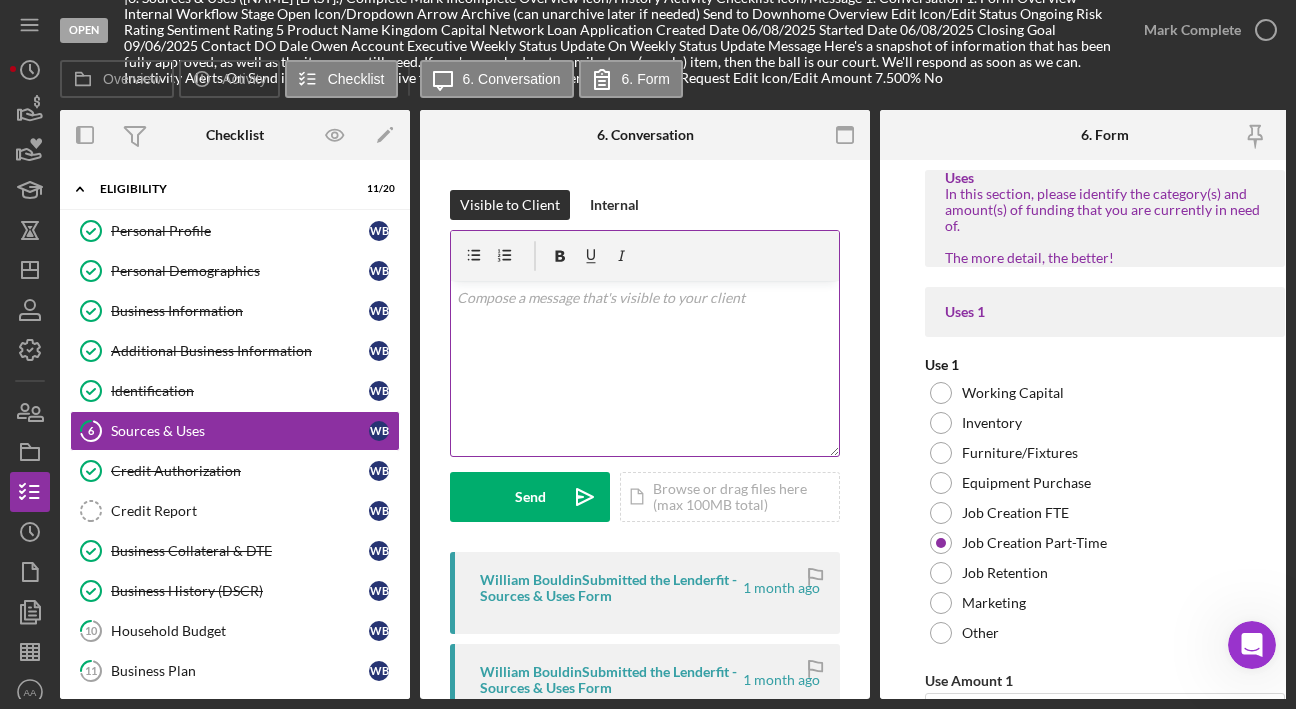 scroll, scrollTop: 0, scrollLeft: 0, axis: both 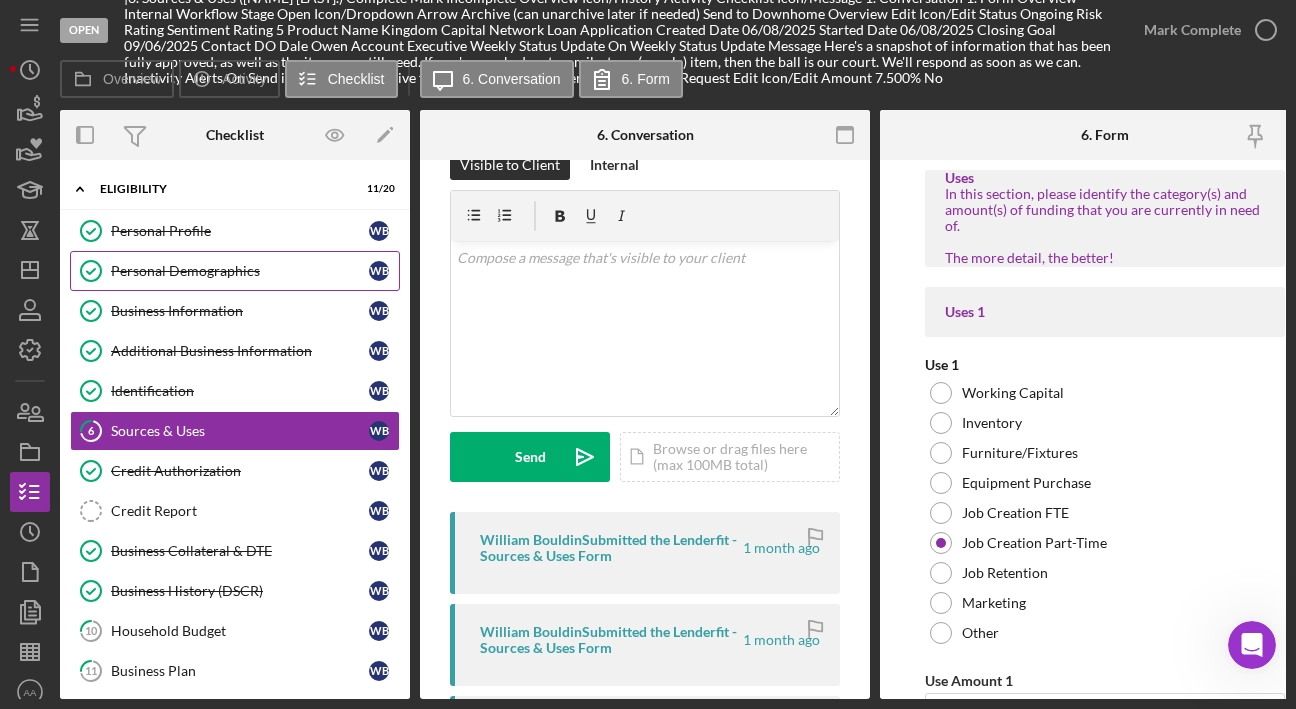 click on "Personal Demographics" at bounding box center [240, 271] 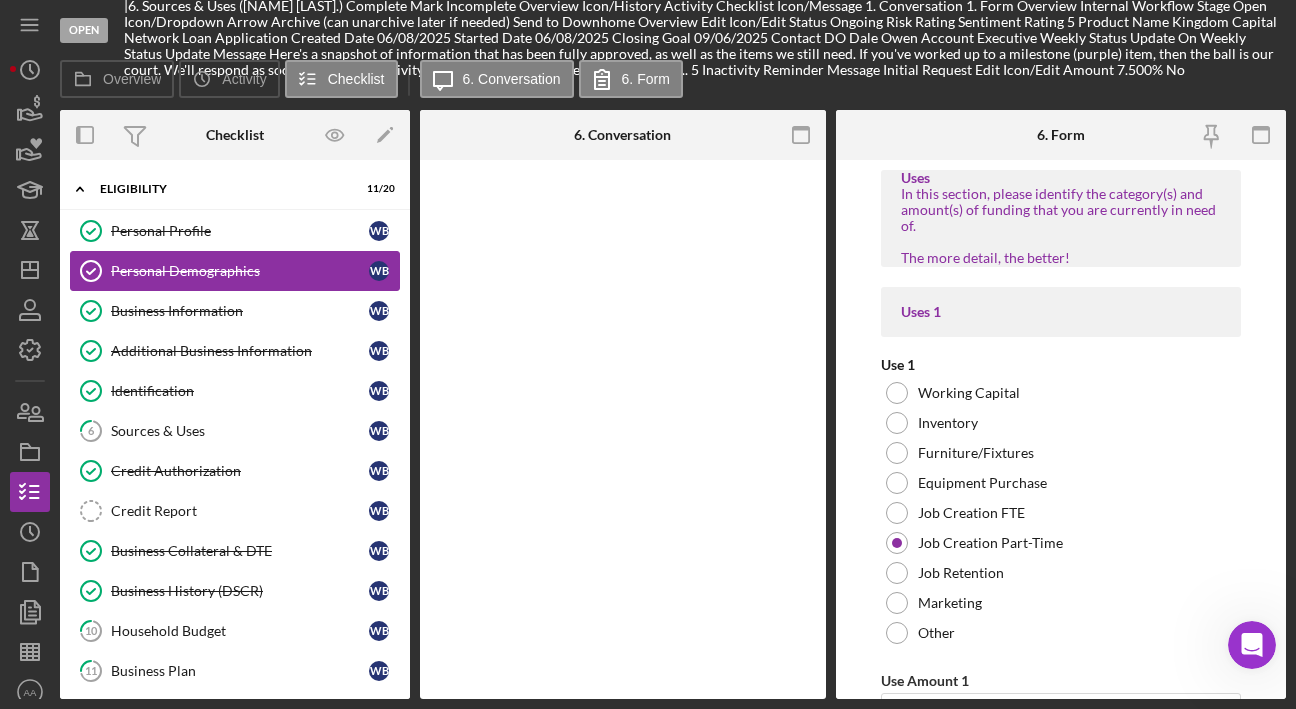 scroll, scrollTop: 0, scrollLeft: 0, axis: both 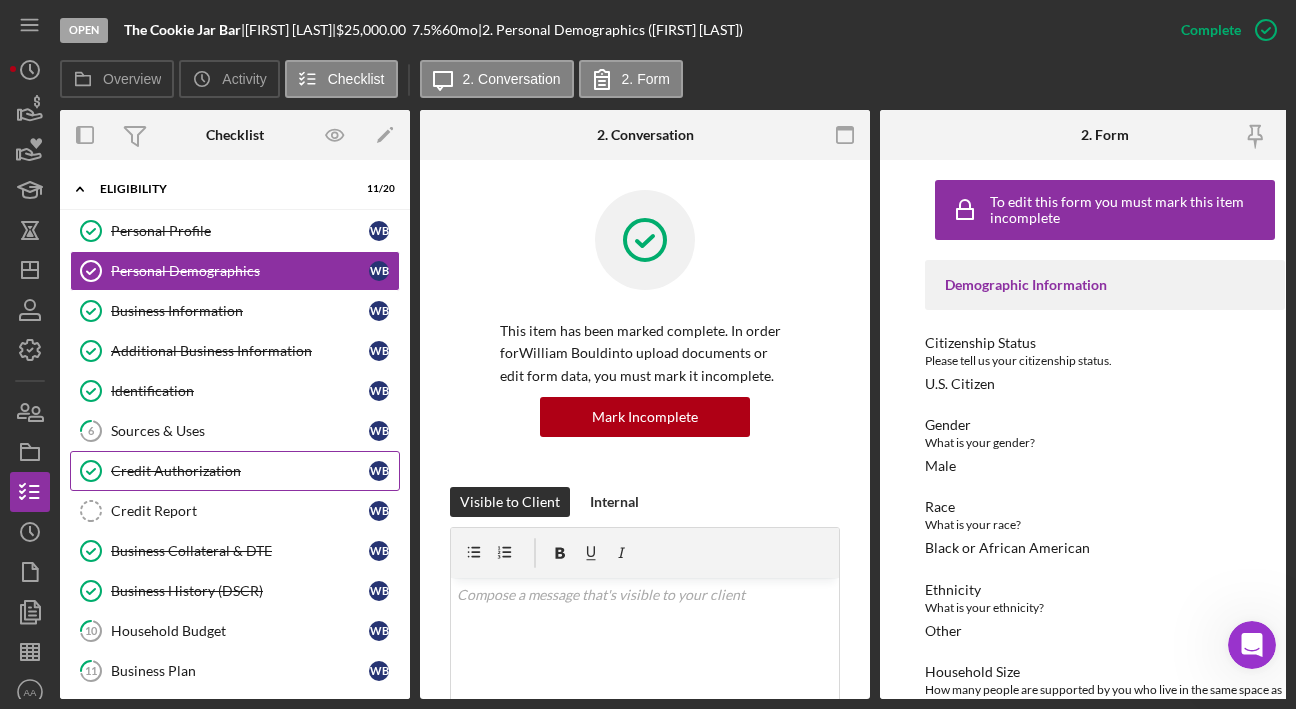 click on "Adding [FIRST] [LAST]'s credit report here. When speaking with [FIRST] on the phone he mentioned that he's been doing all his finances in cash and so doesn't have a lot of" at bounding box center [235, 471] 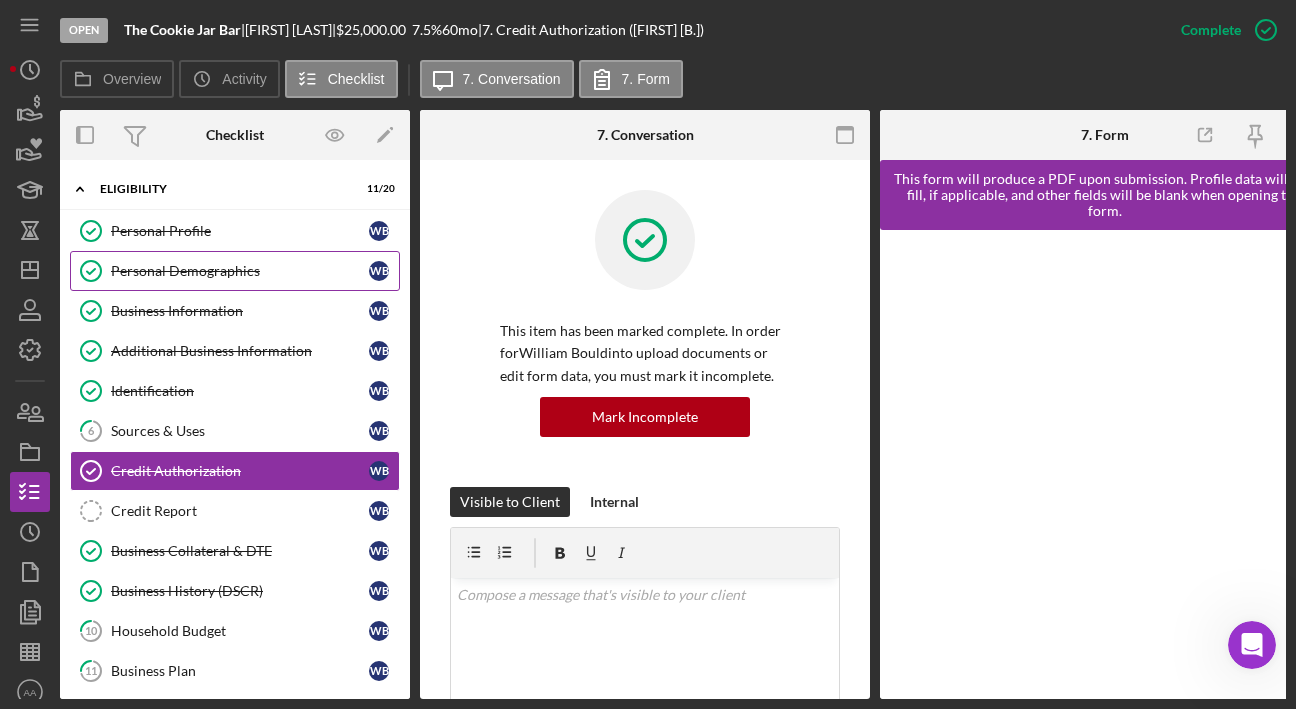 click on "Personal Demographics Personal Demographics [FIRST] [LAST]" at bounding box center [235, 271] 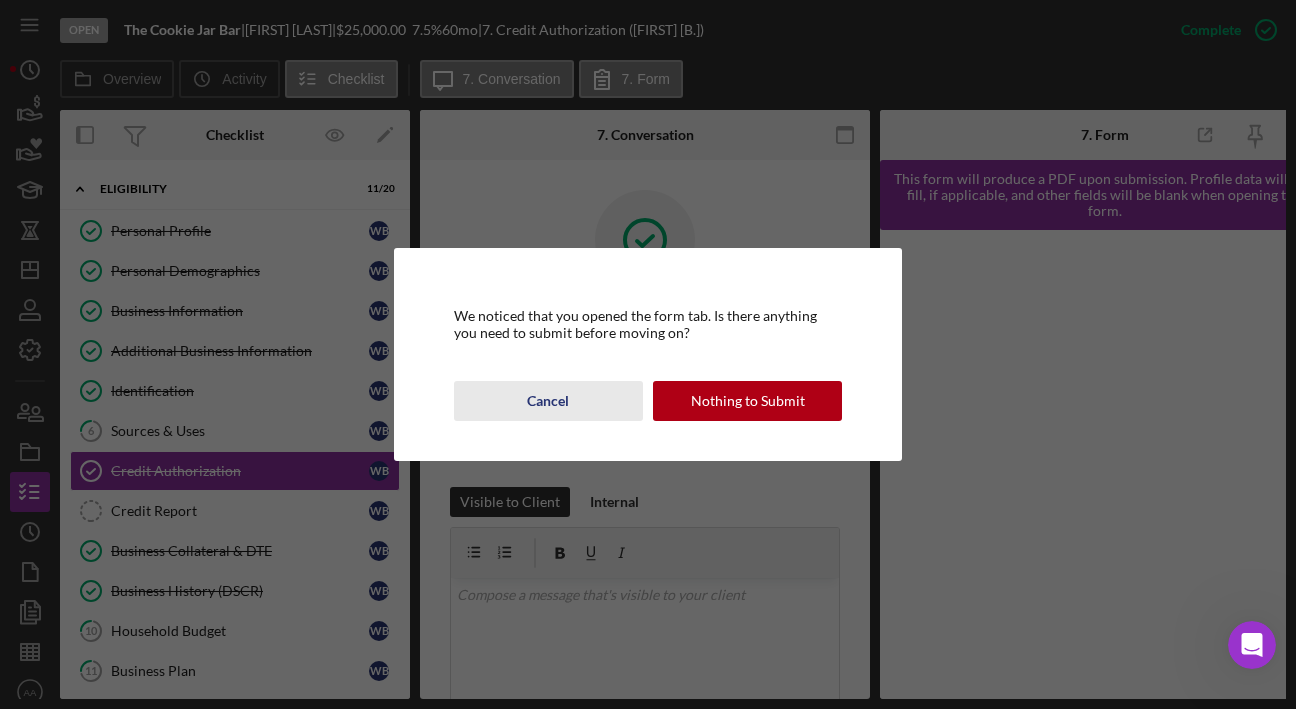 click on "Cancel" at bounding box center [548, 401] 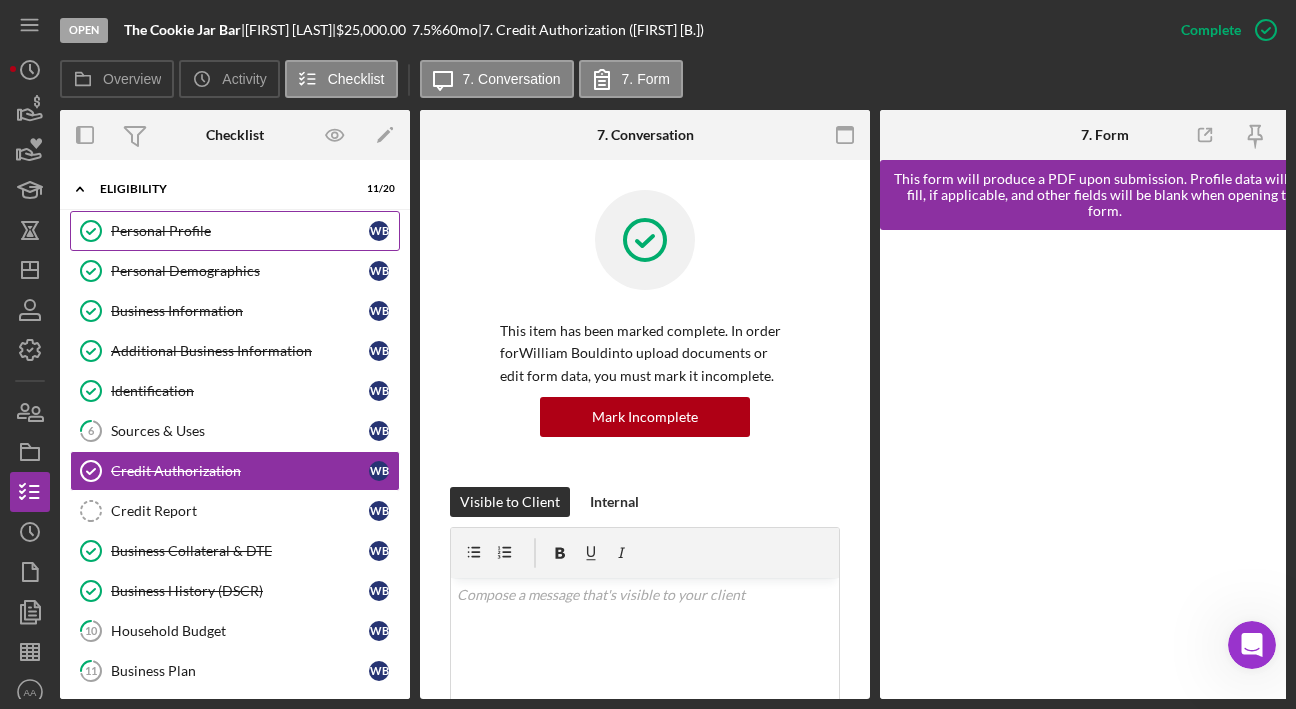 click on "Personal Profile" at bounding box center [240, 231] 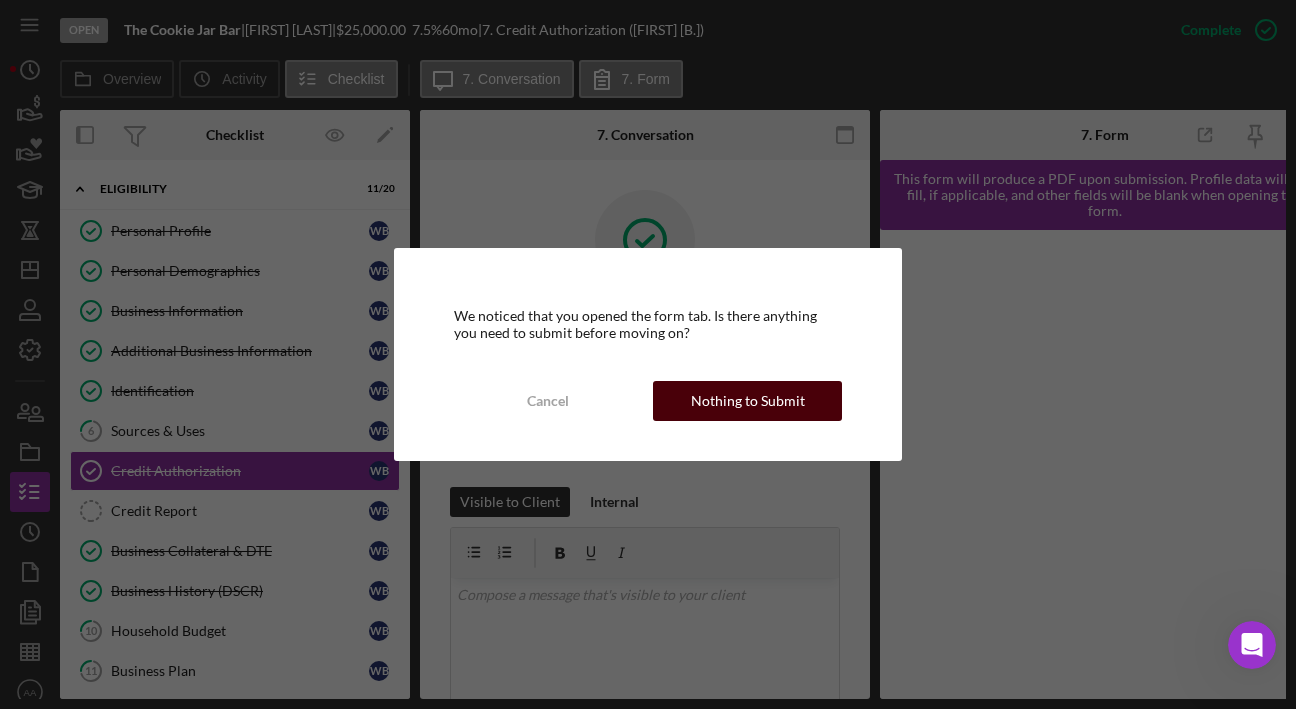 click on "Nothing to Submit" at bounding box center (748, 401) 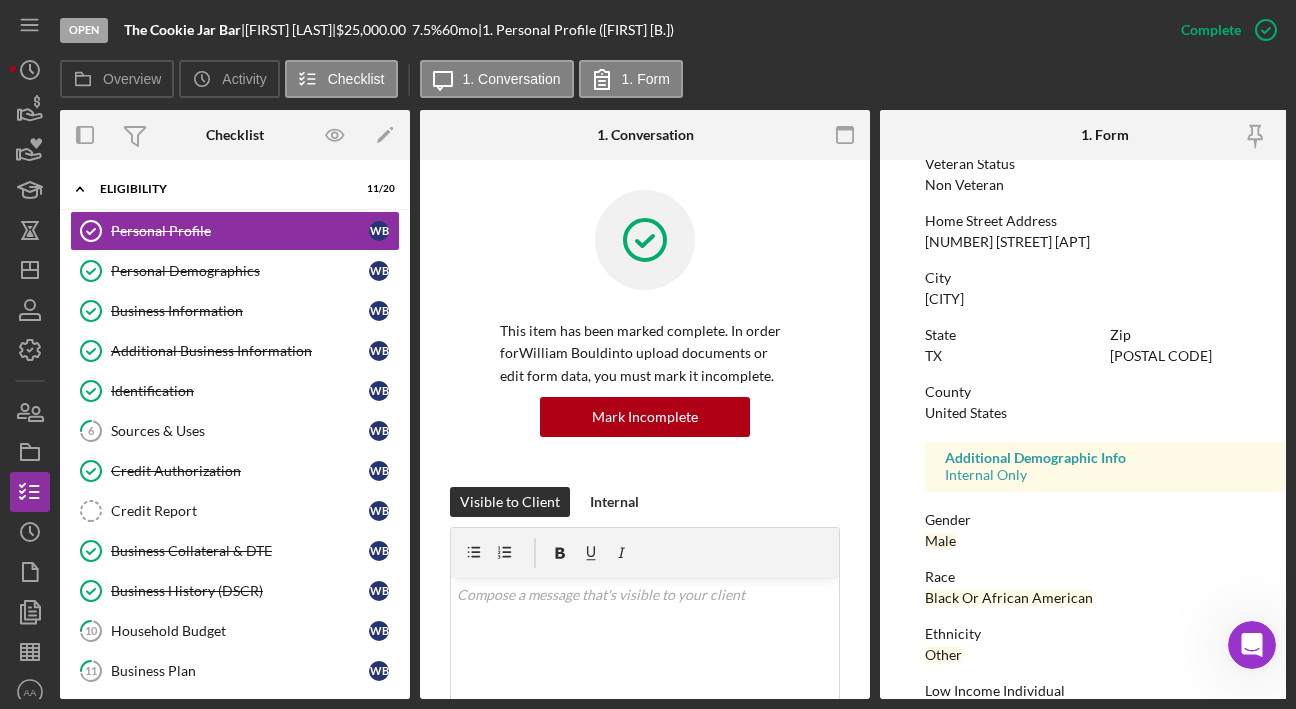 scroll, scrollTop: 297, scrollLeft: 0, axis: vertical 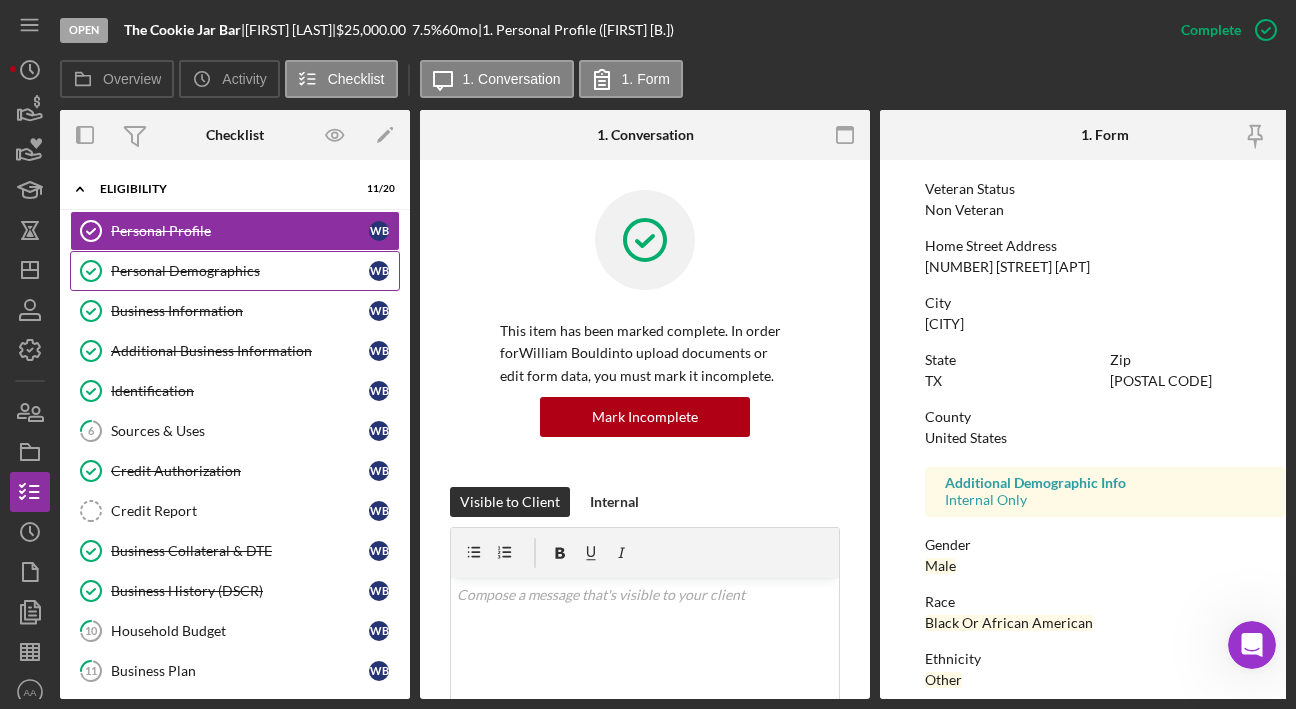 click on "Personal Demographics" at bounding box center [240, 271] 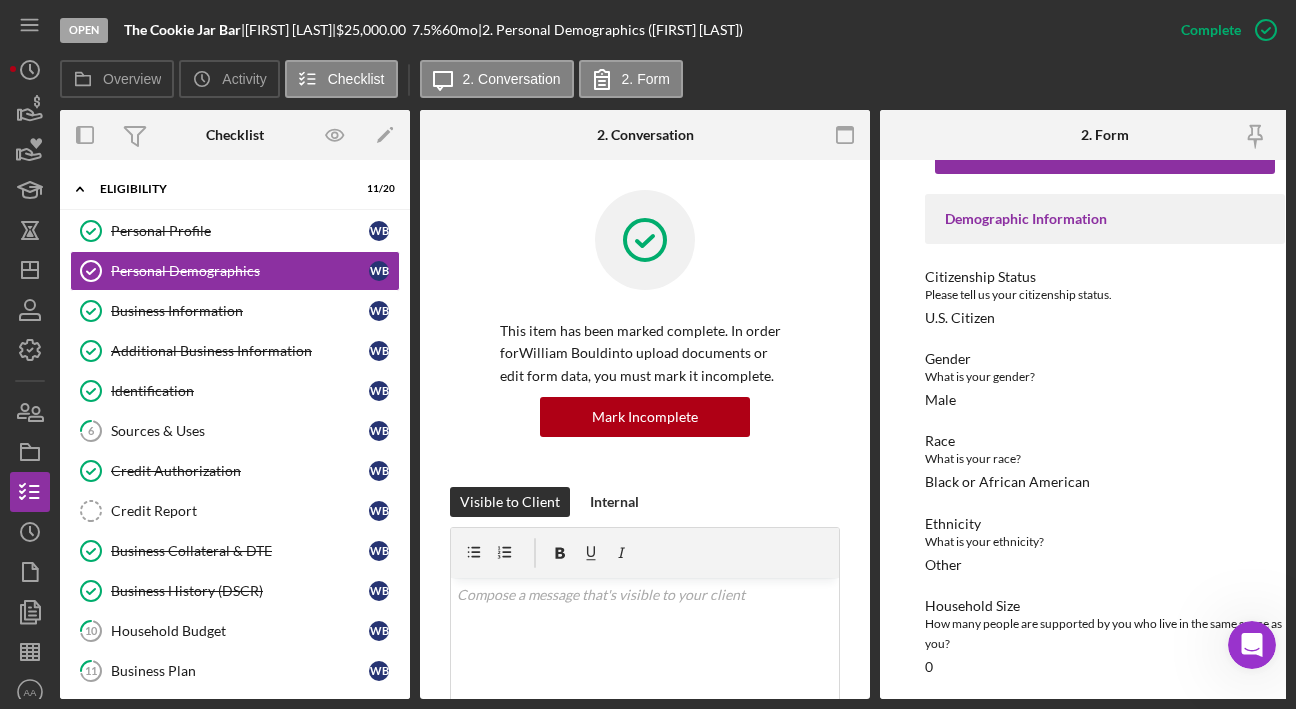 scroll, scrollTop: 174, scrollLeft: 0, axis: vertical 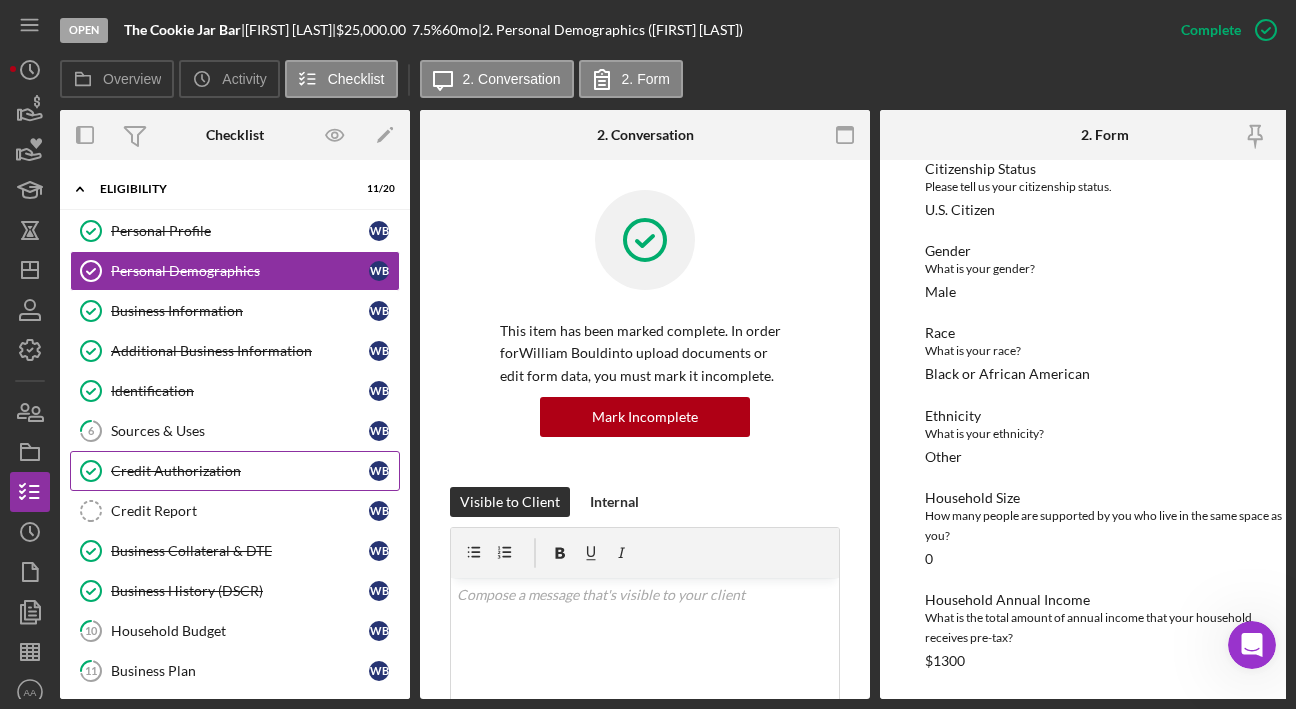 click on "Credit Authorization" at bounding box center (240, 471) 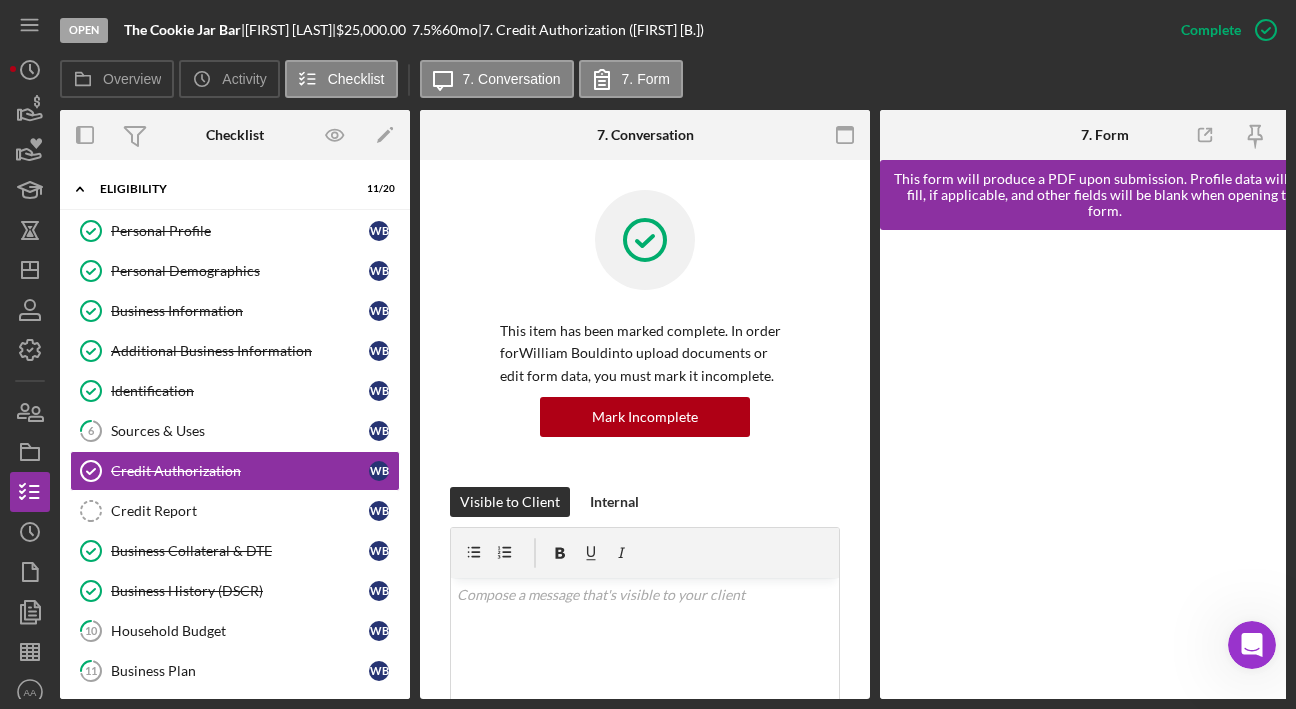 scroll, scrollTop: 0, scrollLeft: 44, axis: horizontal 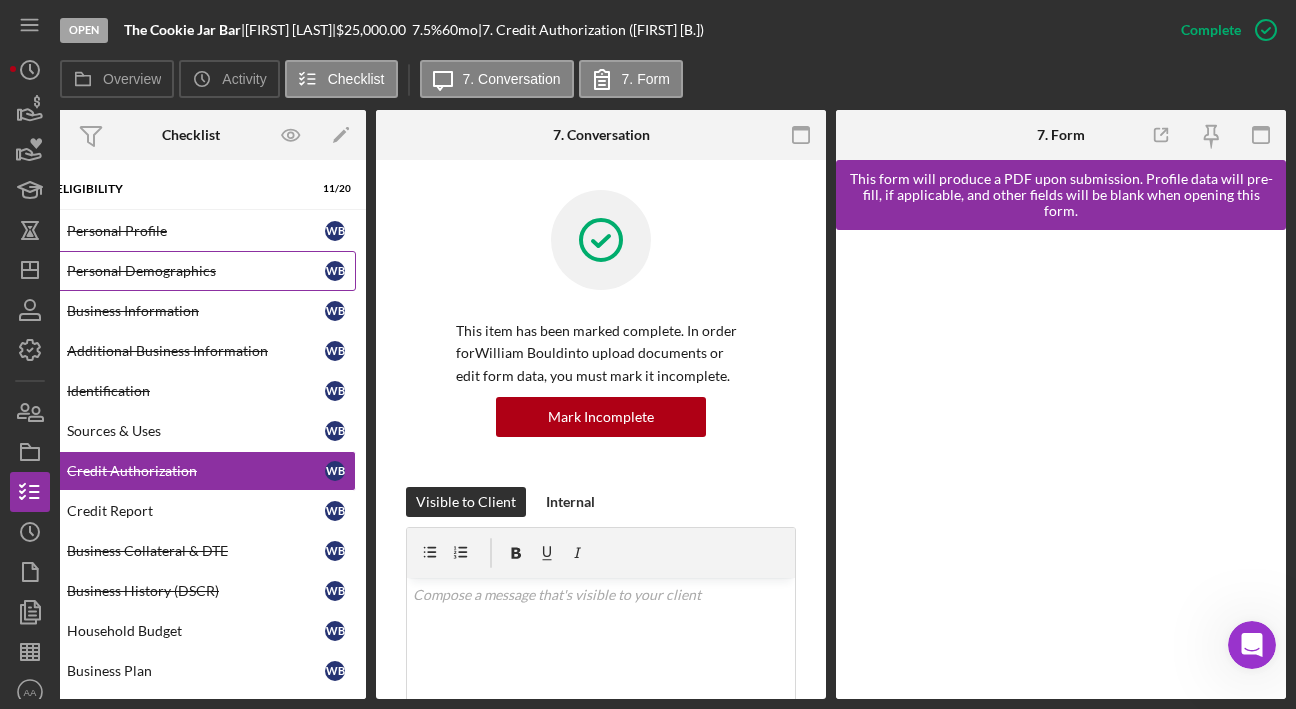 click on "Personal Demographics" at bounding box center [196, 271] 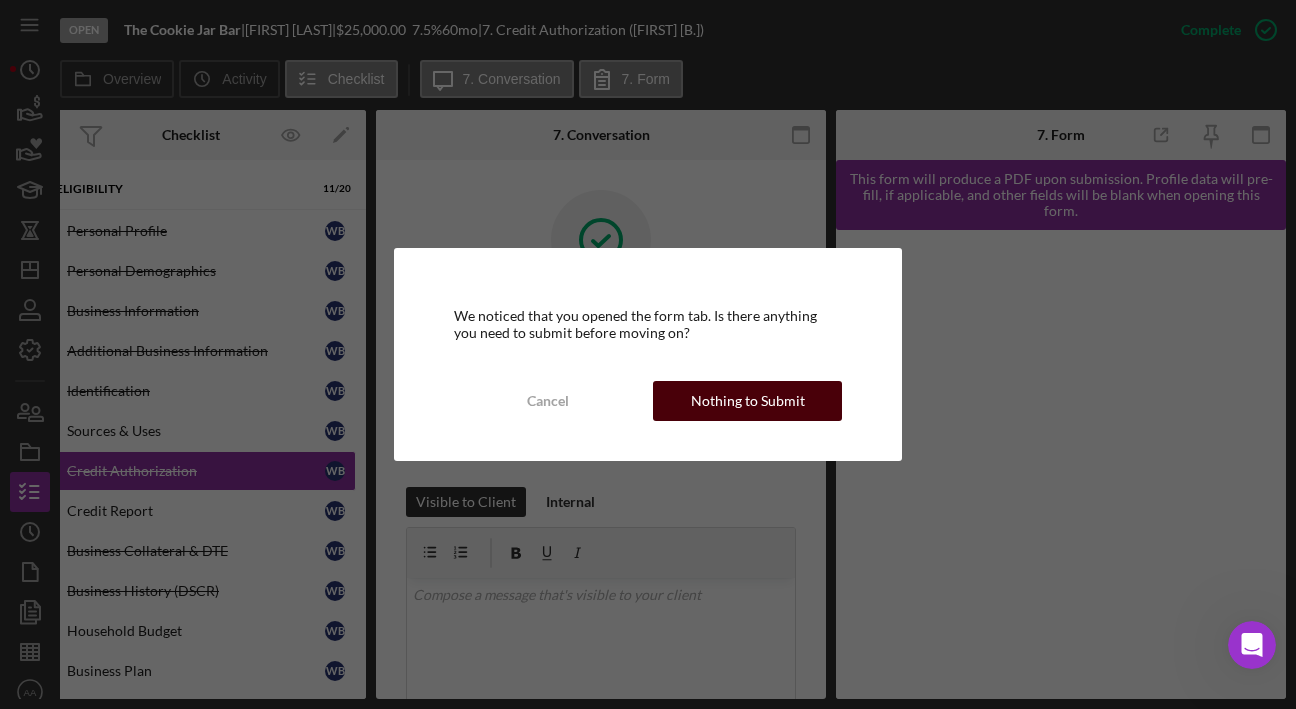 click on "Nothing to Submit" at bounding box center [748, 401] 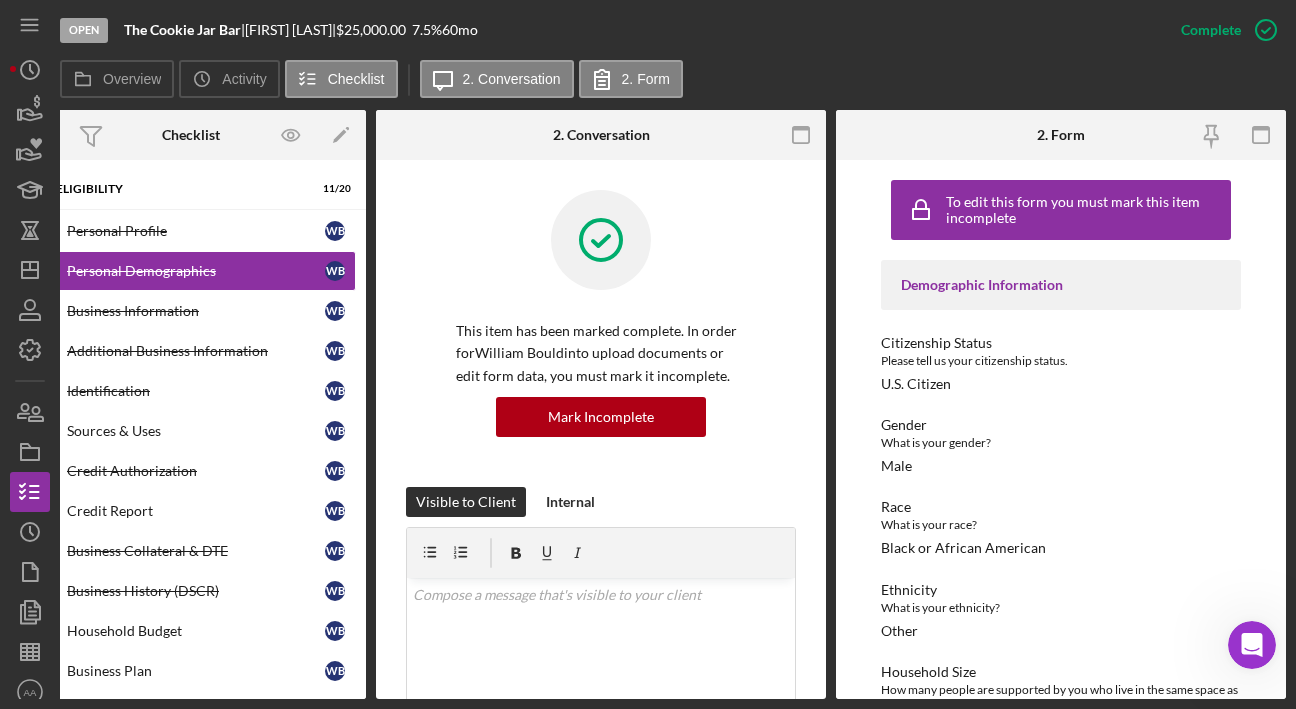 scroll, scrollTop: 0, scrollLeft: 0, axis: both 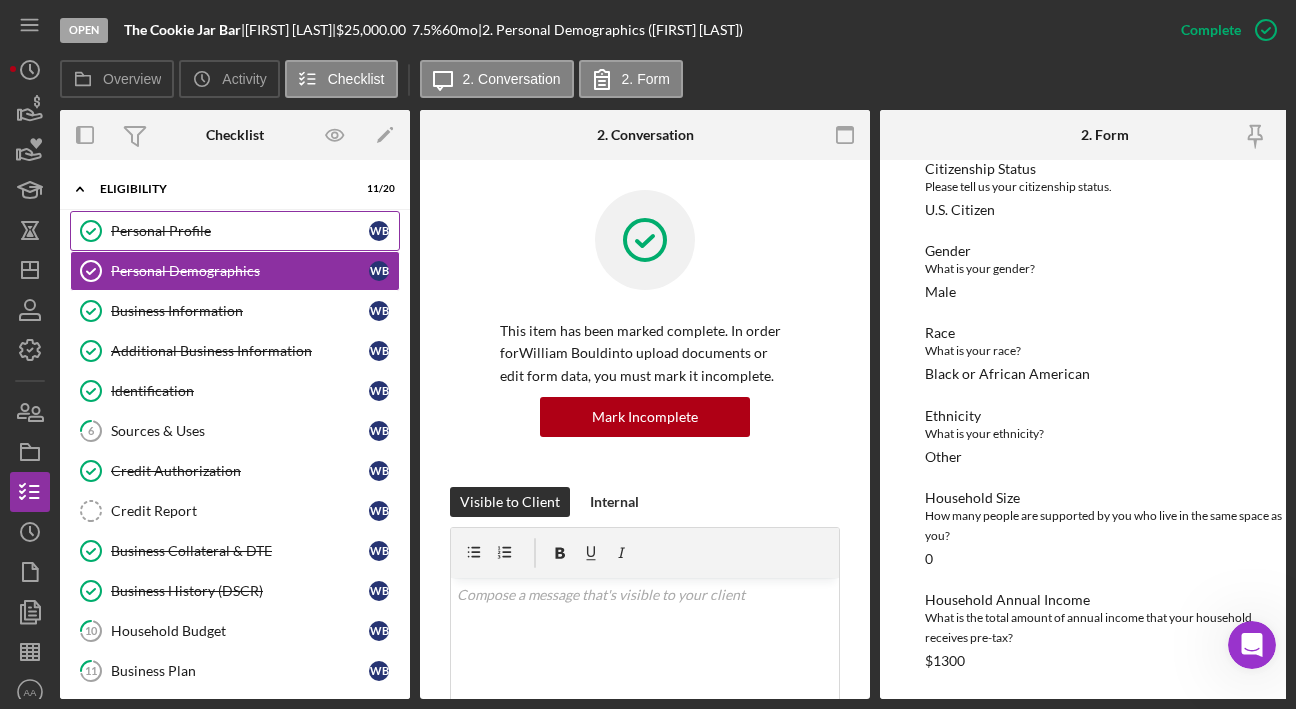 click on "Personal Profile Personal Profile [INITIALS]" at bounding box center (235, 231) 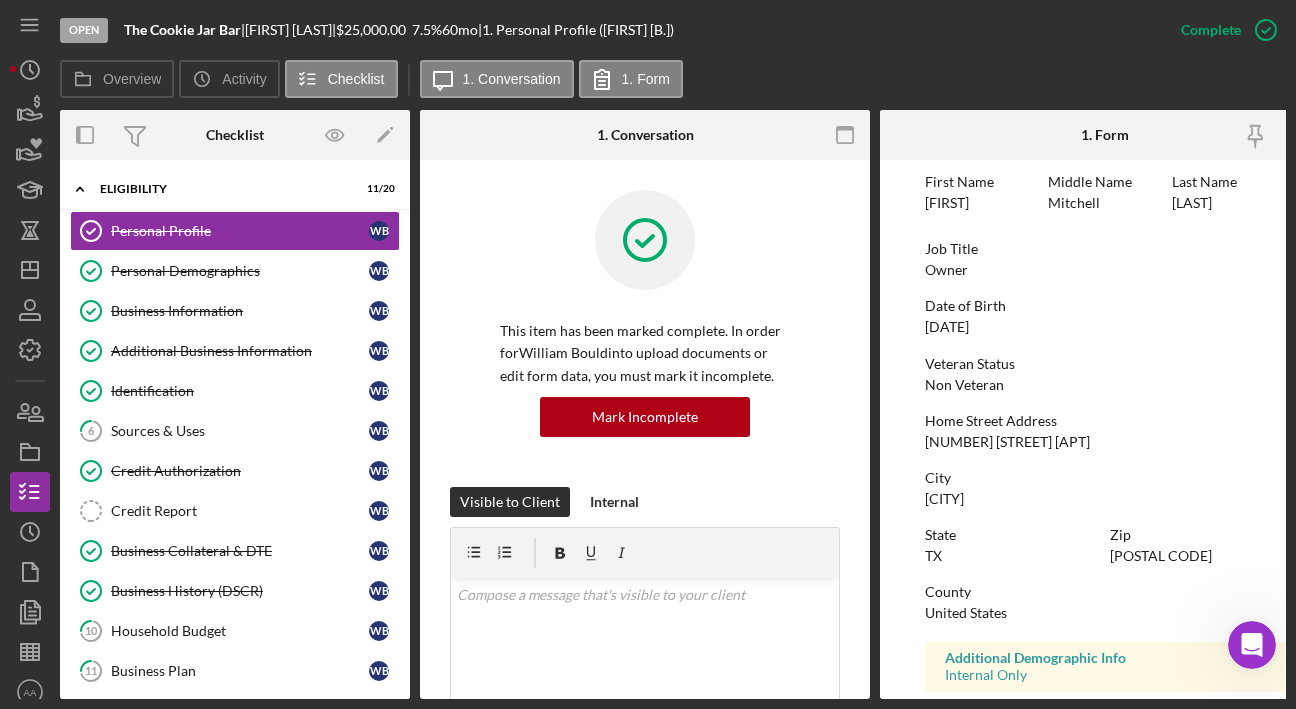 scroll, scrollTop: 127, scrollLeft: 0, axis: vertical 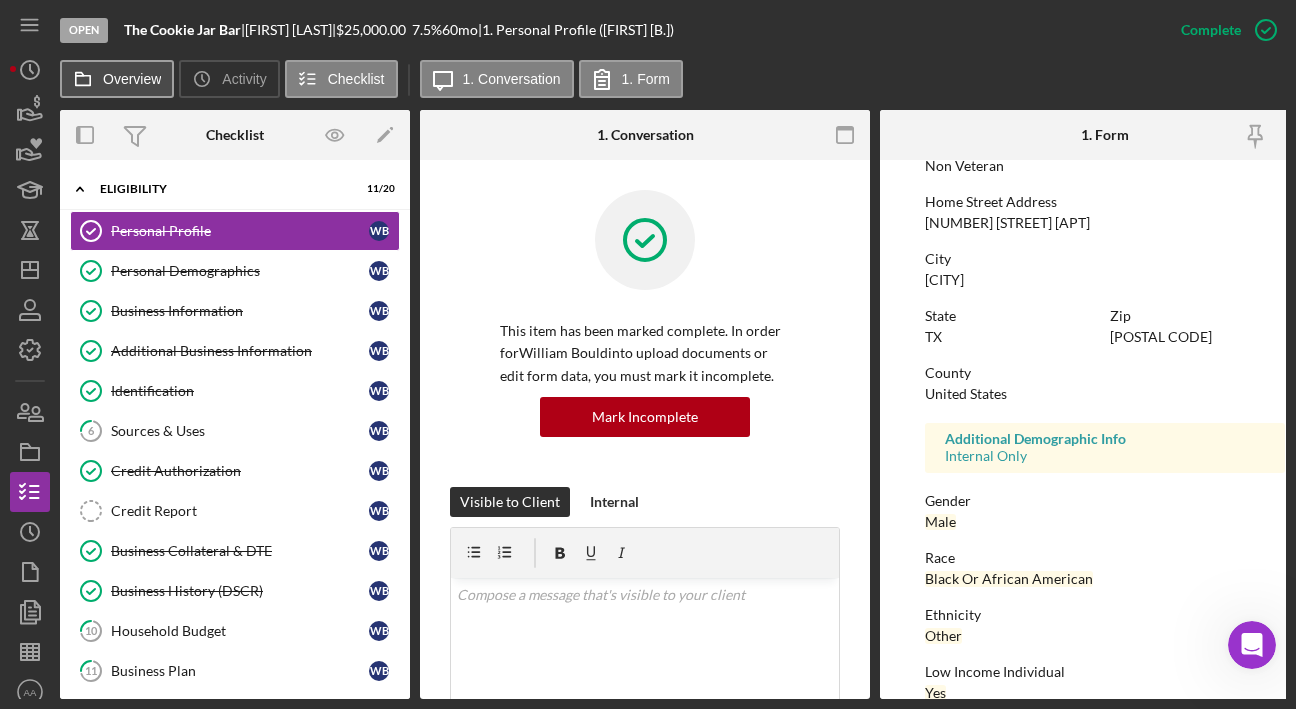 click on "Overview" at bounding box center (132, 79) 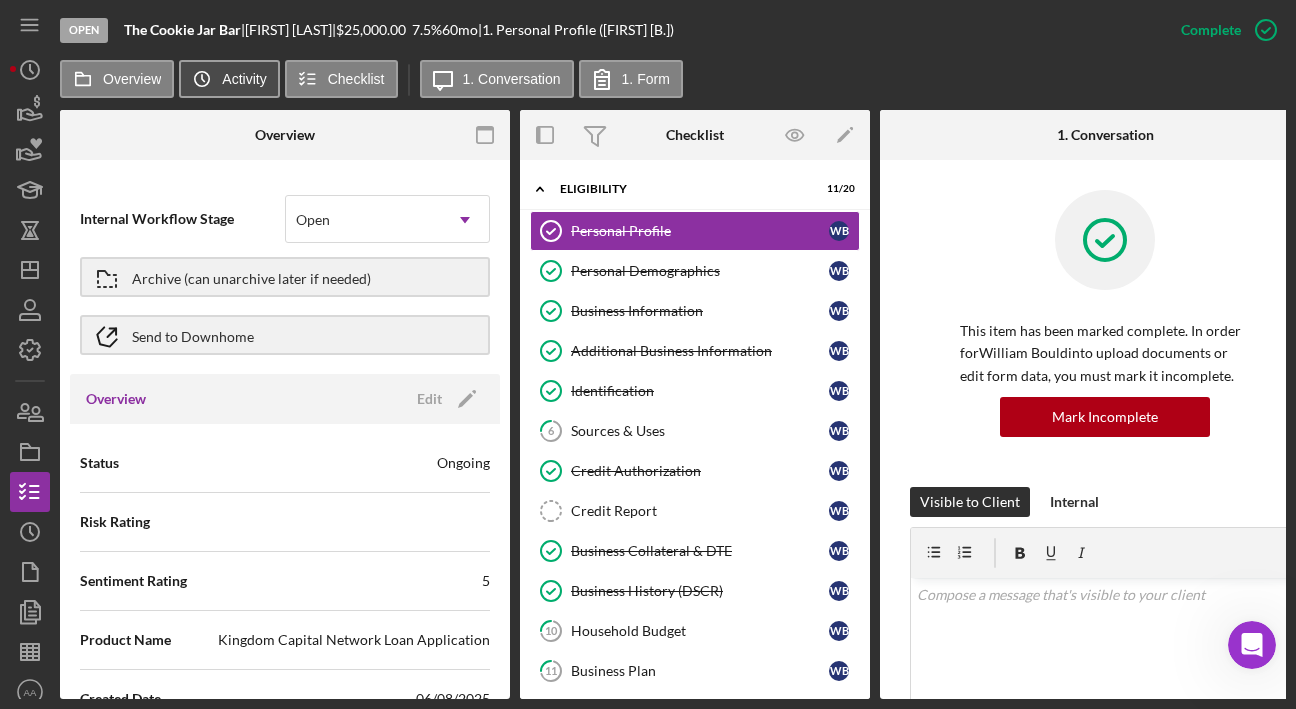 click on "Activity" at bounding box center [244, 79] 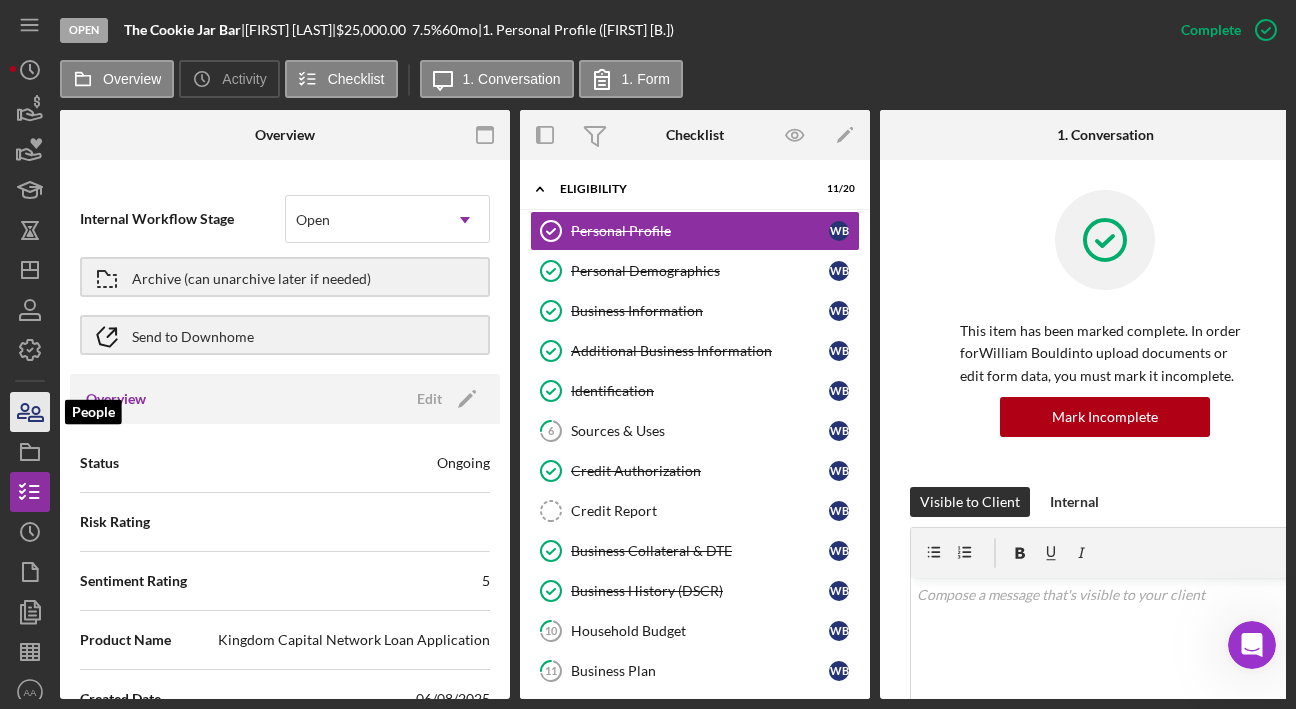 click 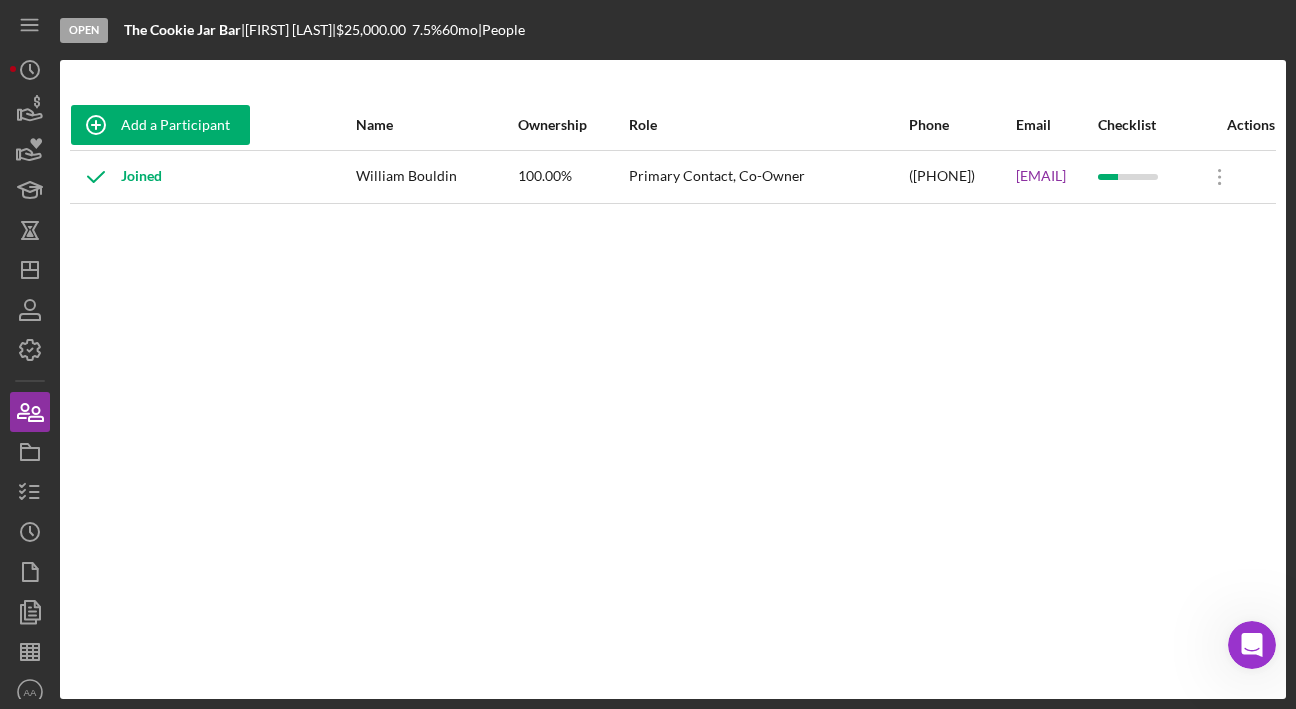 click on "Add a Participant Name Ownership Role Phone Email Checklist Actions  Joined [FIRST]  [LAST]  100.00% Primary Contact, Co-Owner ([PHONE]) Thenewcookiejarbar@[EMAIL] Icon/Overflow Icon/Edit  Edit" at bounding box center (673, 379) 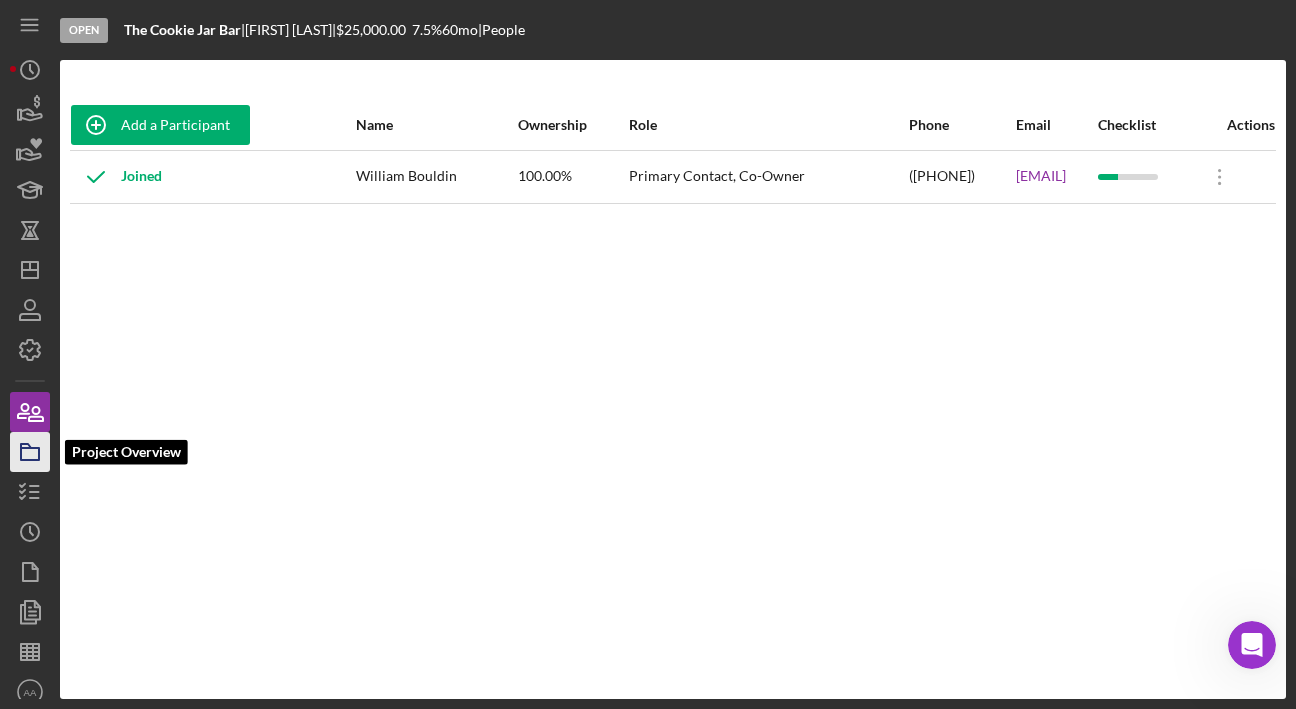 click 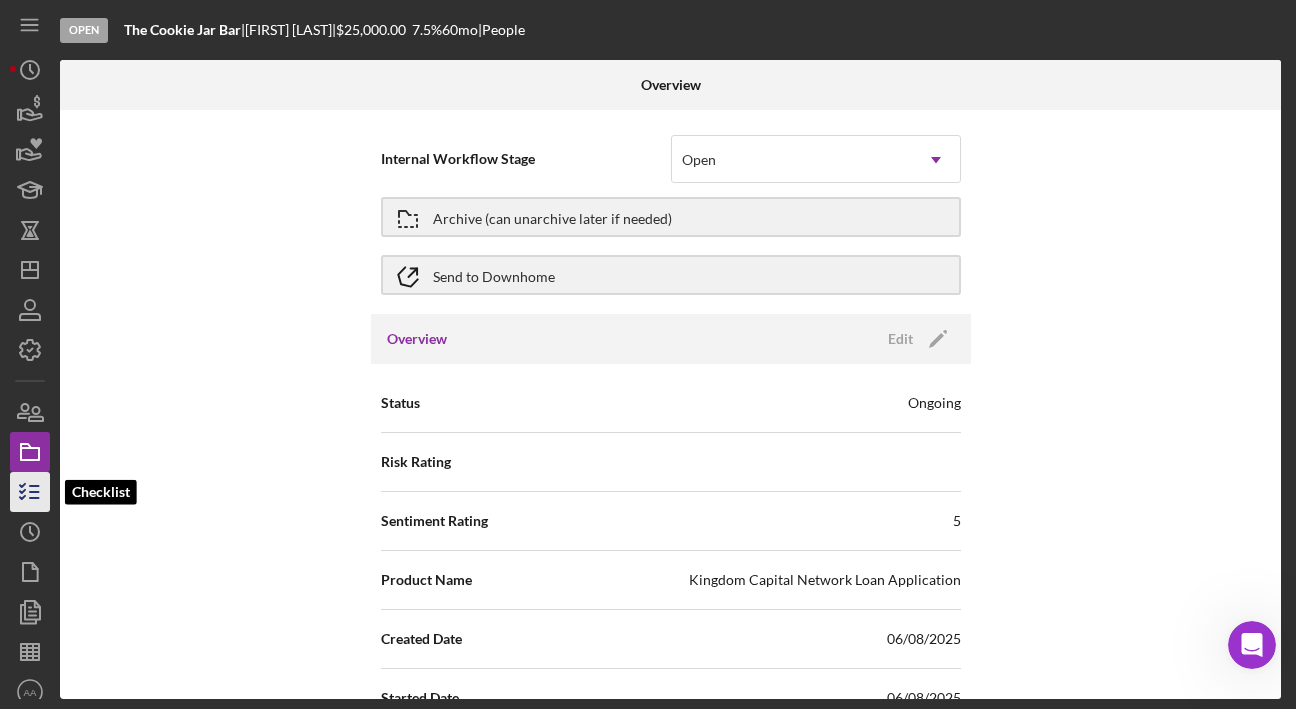 click 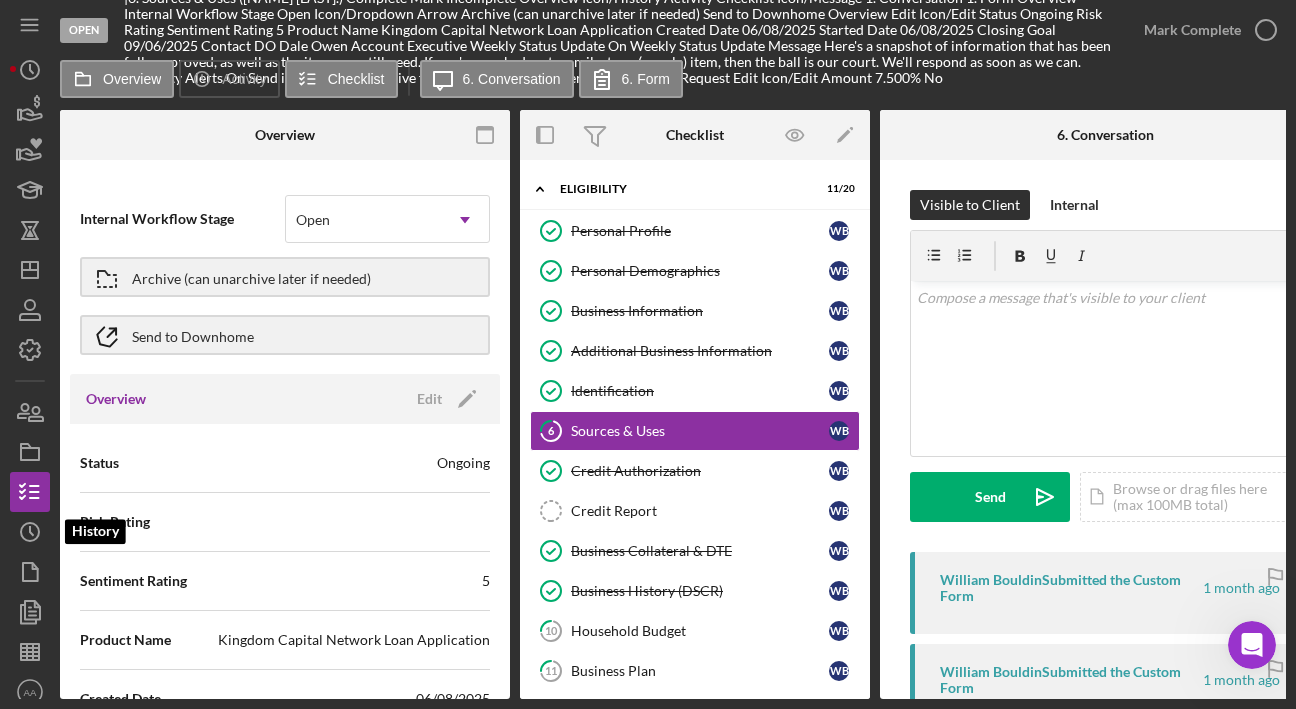 scroll, scrollTop: 0, scrollLeft: 0, axis: both 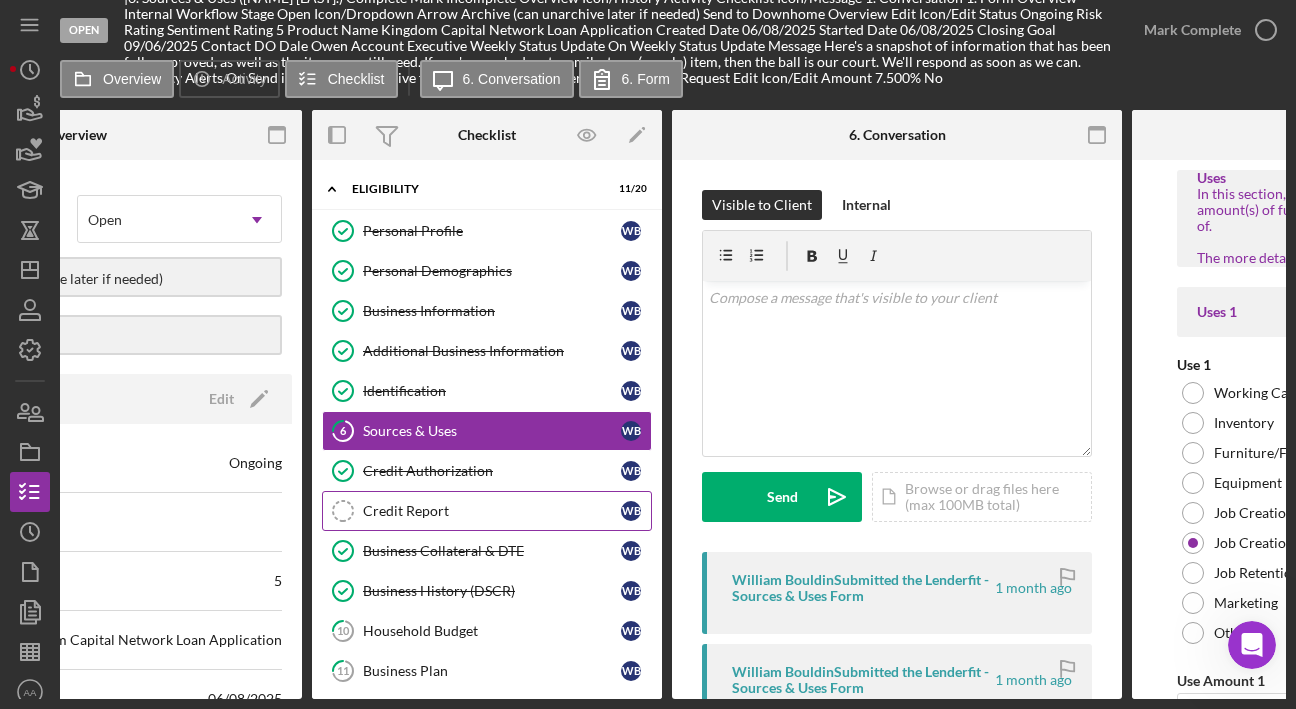 click on "Credit Report Credit Report [NAME] [LAST]" at bounding box center (487, 511) 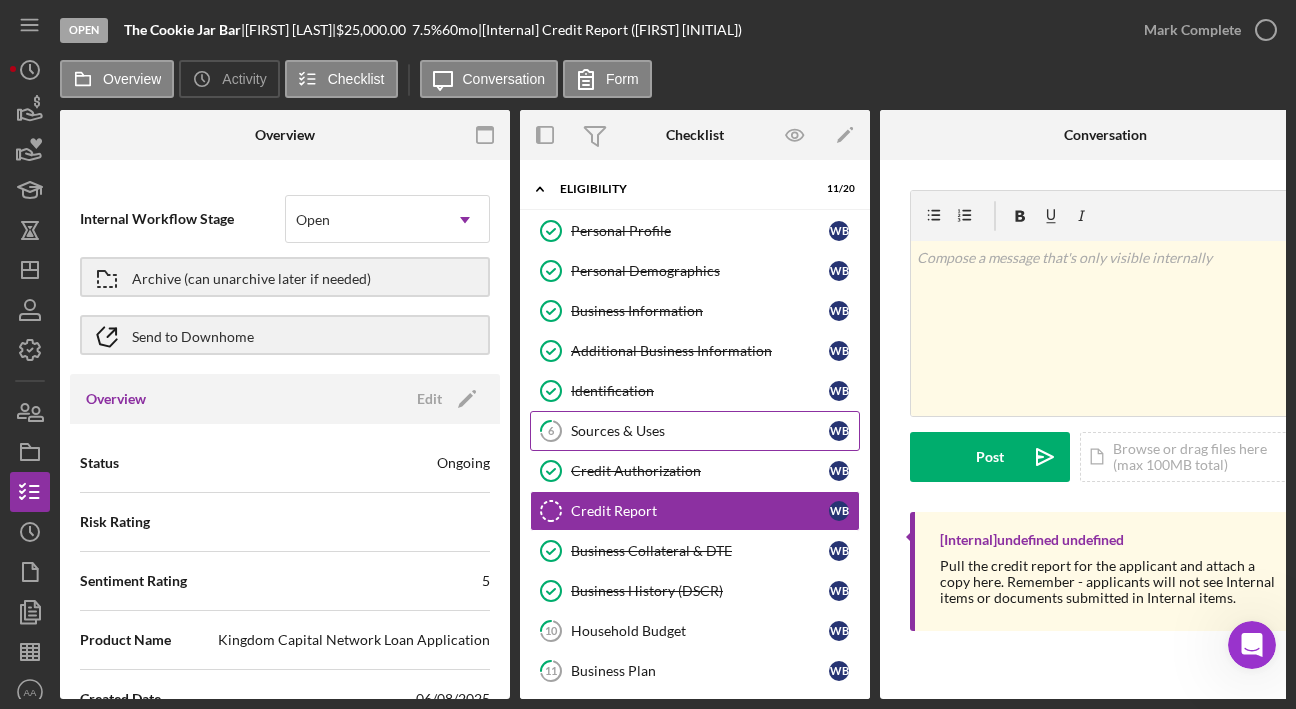 scroll, scrollTop: 57, scrollLeft: 0, axis: vertical 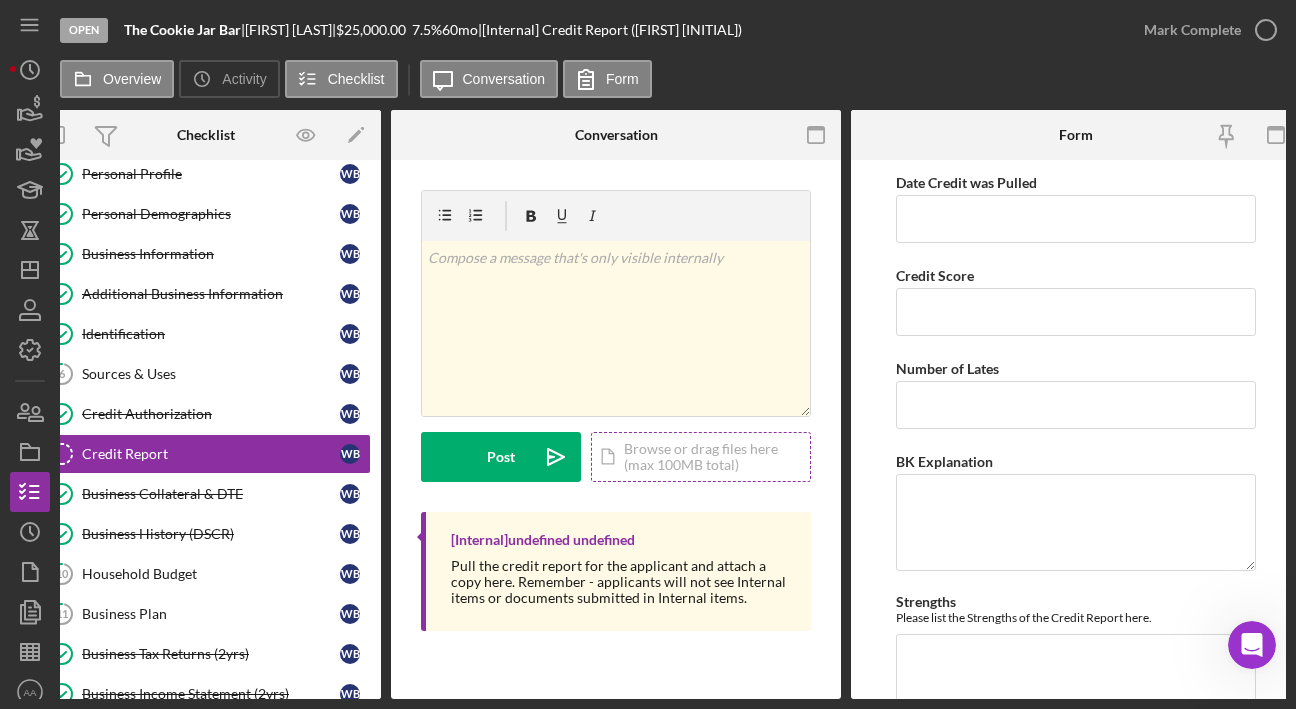 click on "Icon/Document Browse or drag files here (max 100MB total) Tap to choose files or take a photo" at bounding box center (701, 457) 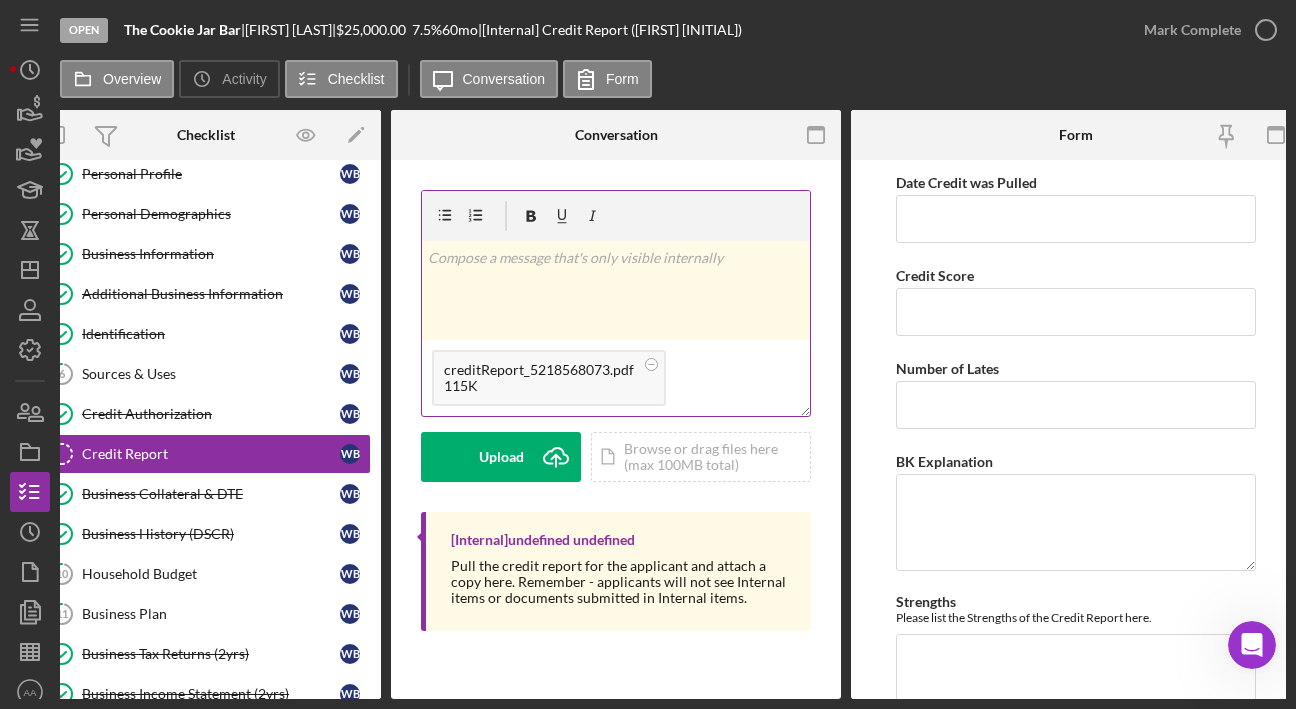click on "v Color teal Color pink Remove color Add row above Add row below Add column before Add column after Merge cells Split cells Remove column Remove row Remove table" at bounding box center (616, 290) 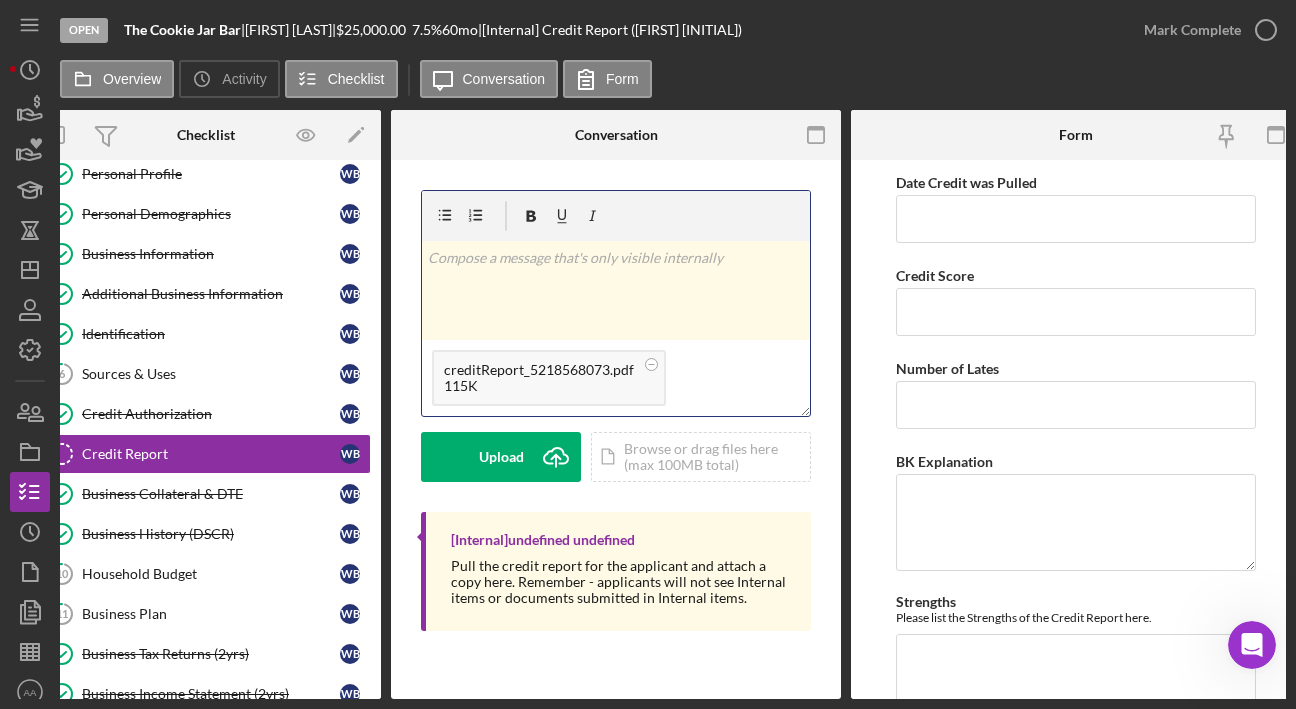 type 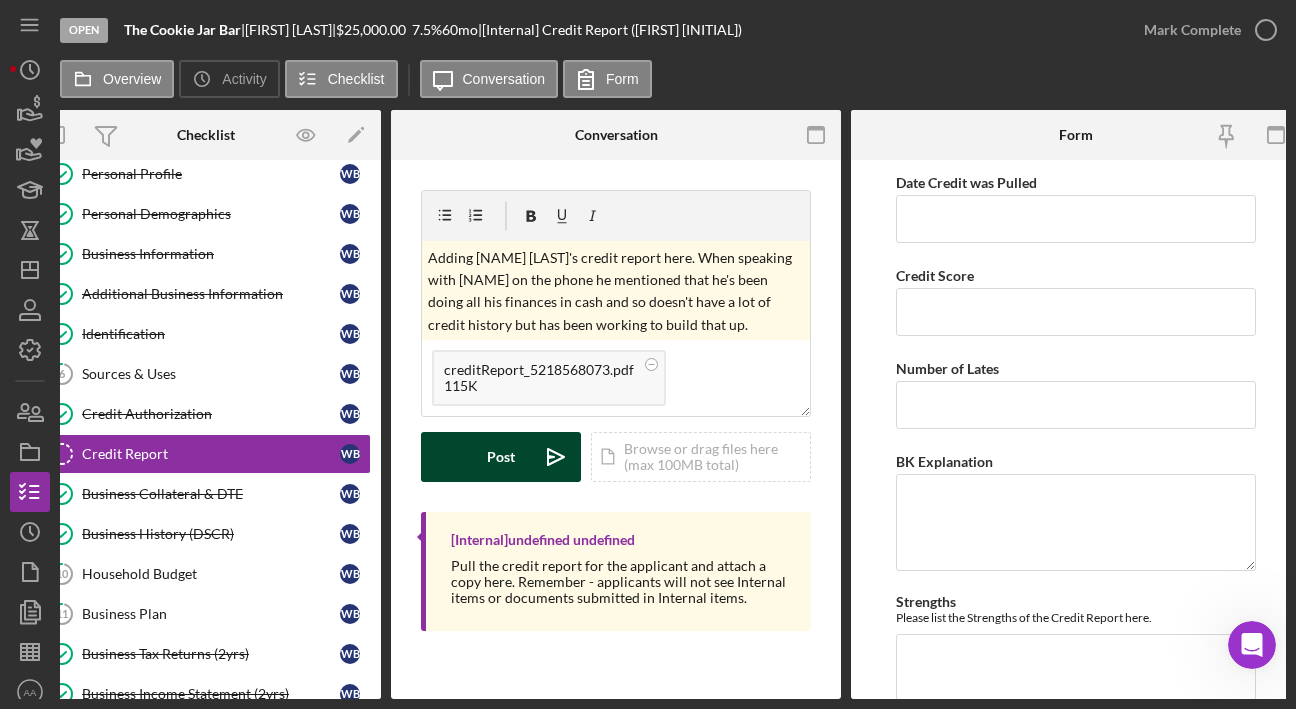 click on "Post Icon/icon-invite-send" at bounding box center (501, 457) 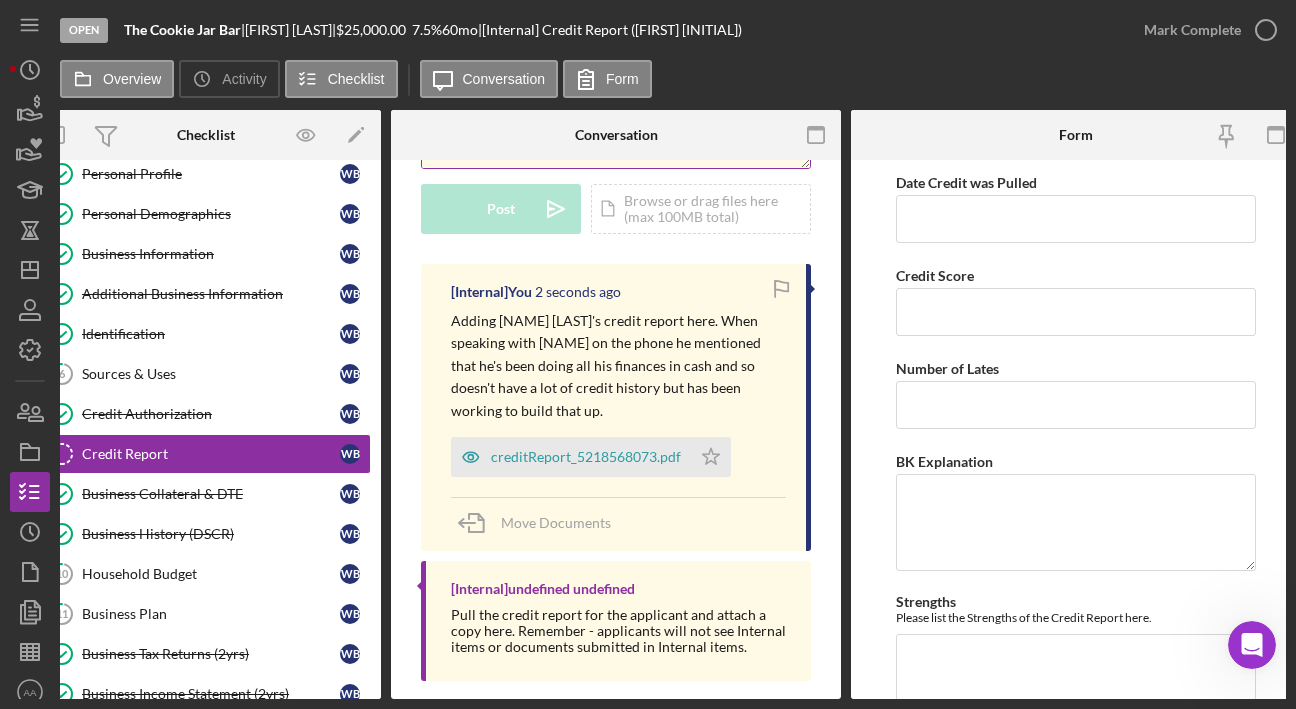scroll, scrollTop: 269, scrollLeft: 0, axis: vertical 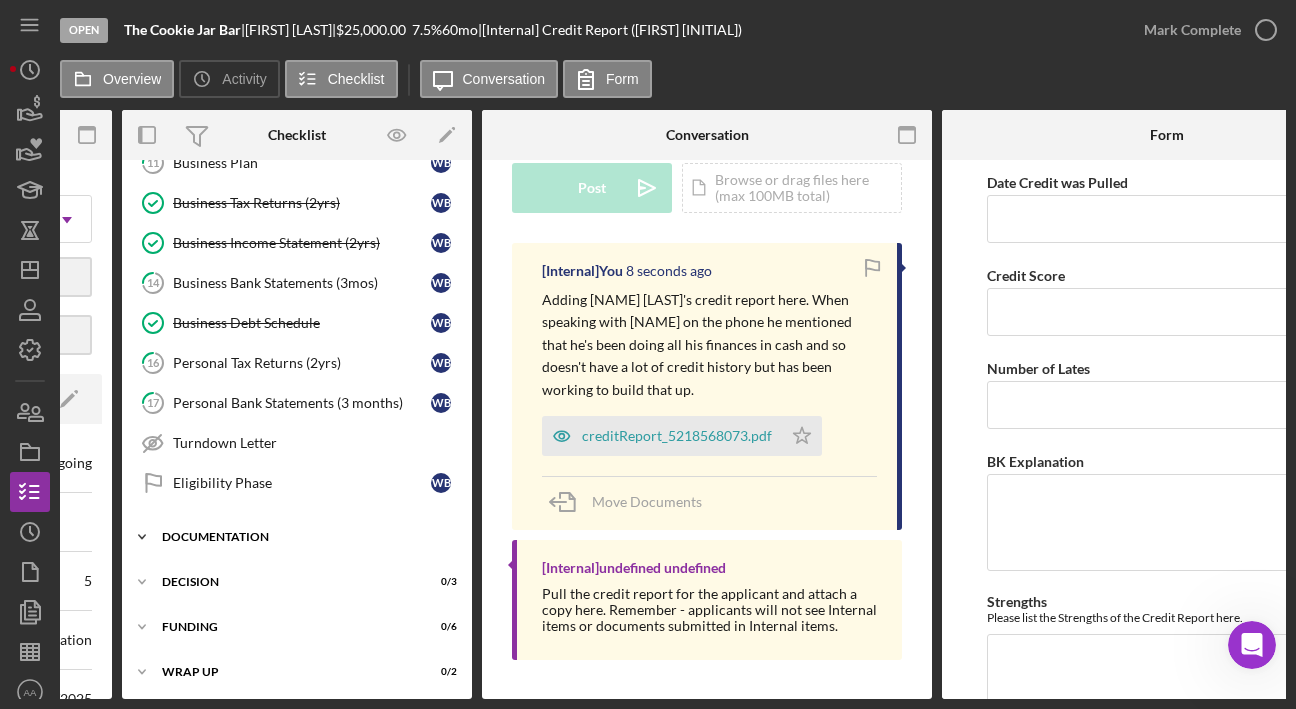 click on "Adding [FIRST] [LAST]'s credit report here. When speaking iwt" at bounding box center [297, 537] 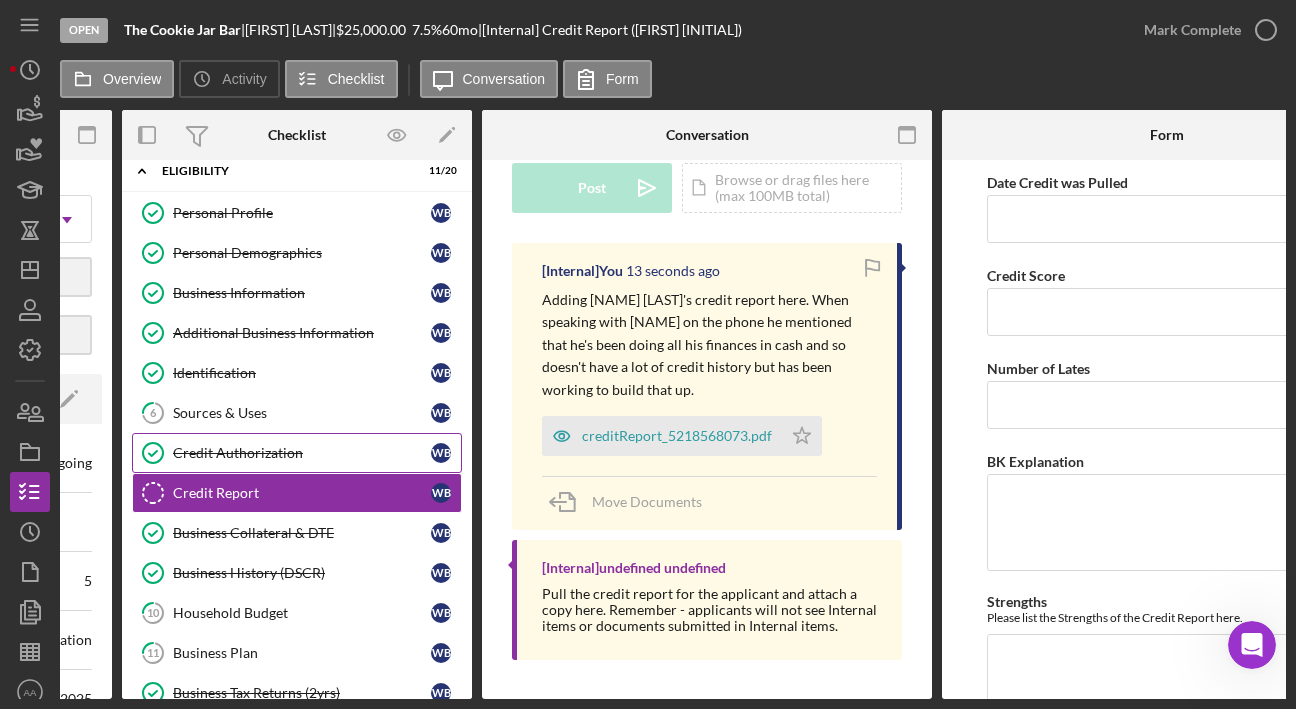 scroll, scrollTop: 20, scrollLeft: 0, axis: vertical 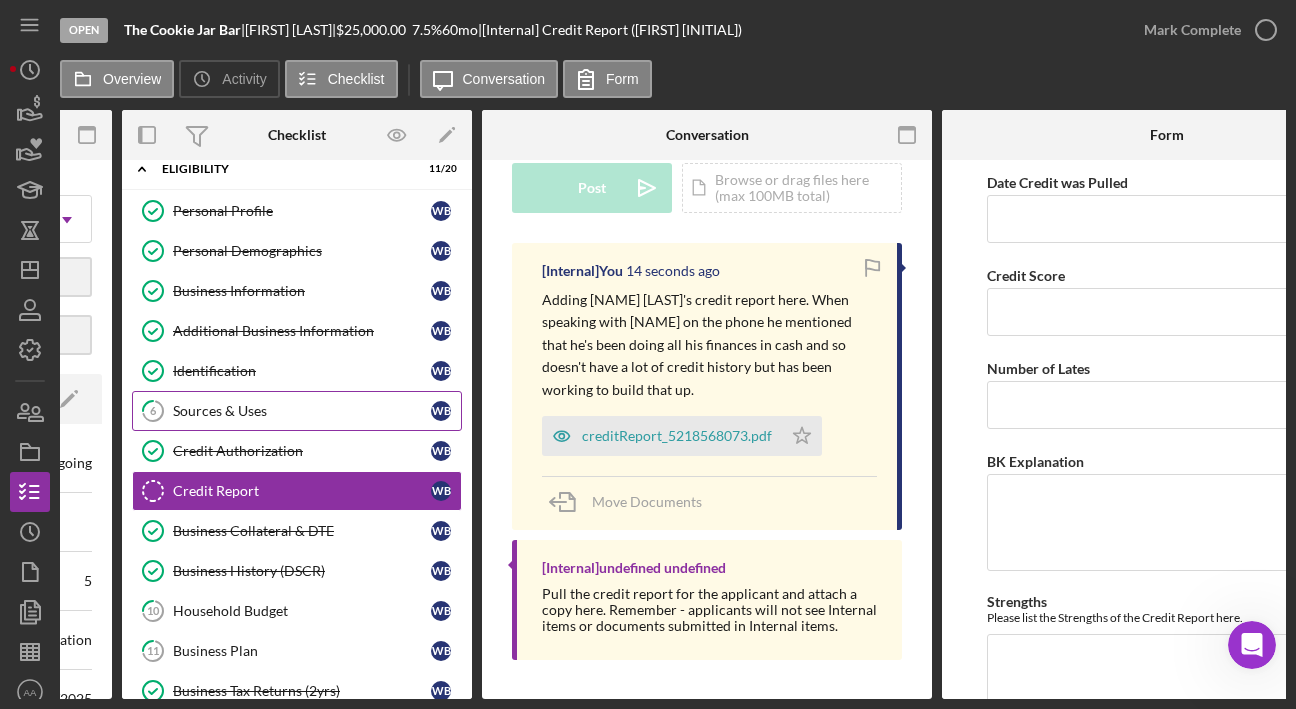 click on "6 Sources & Uses [INITIALS]" at bounding box center (297, 411) 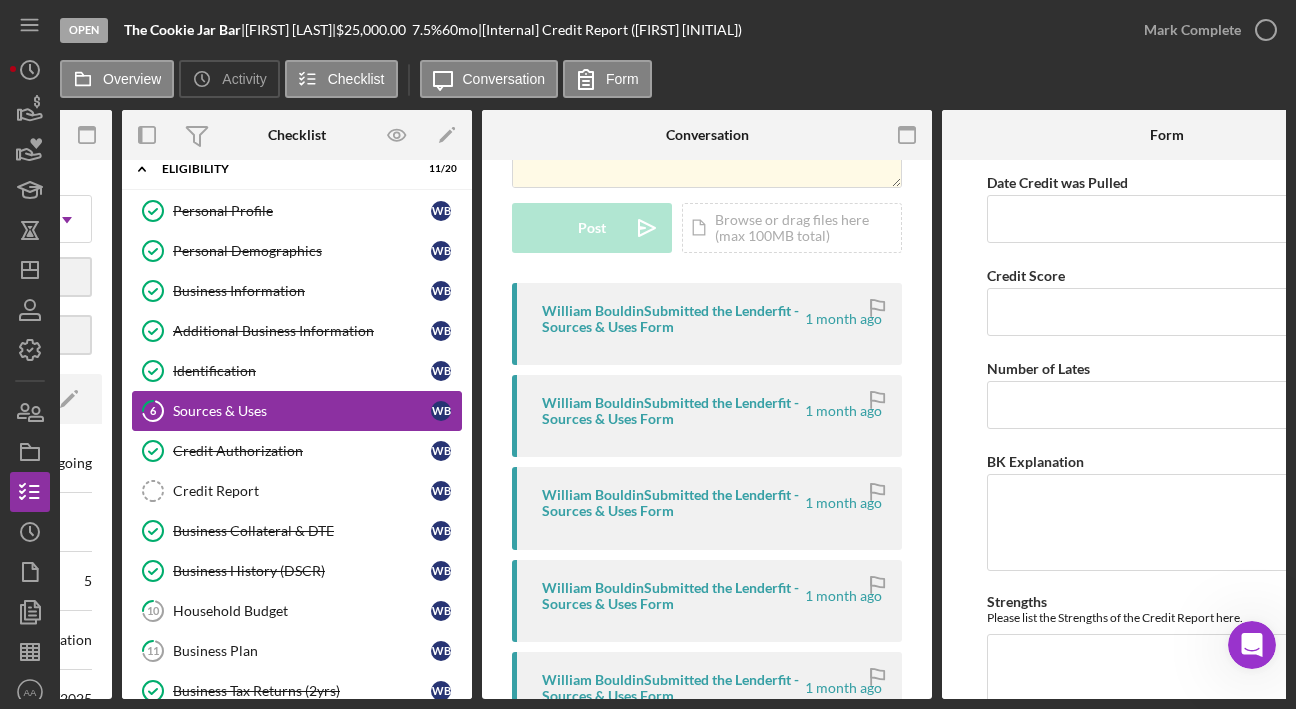scroll, scrollTop: 0, scrollLeft: 0, axis: both 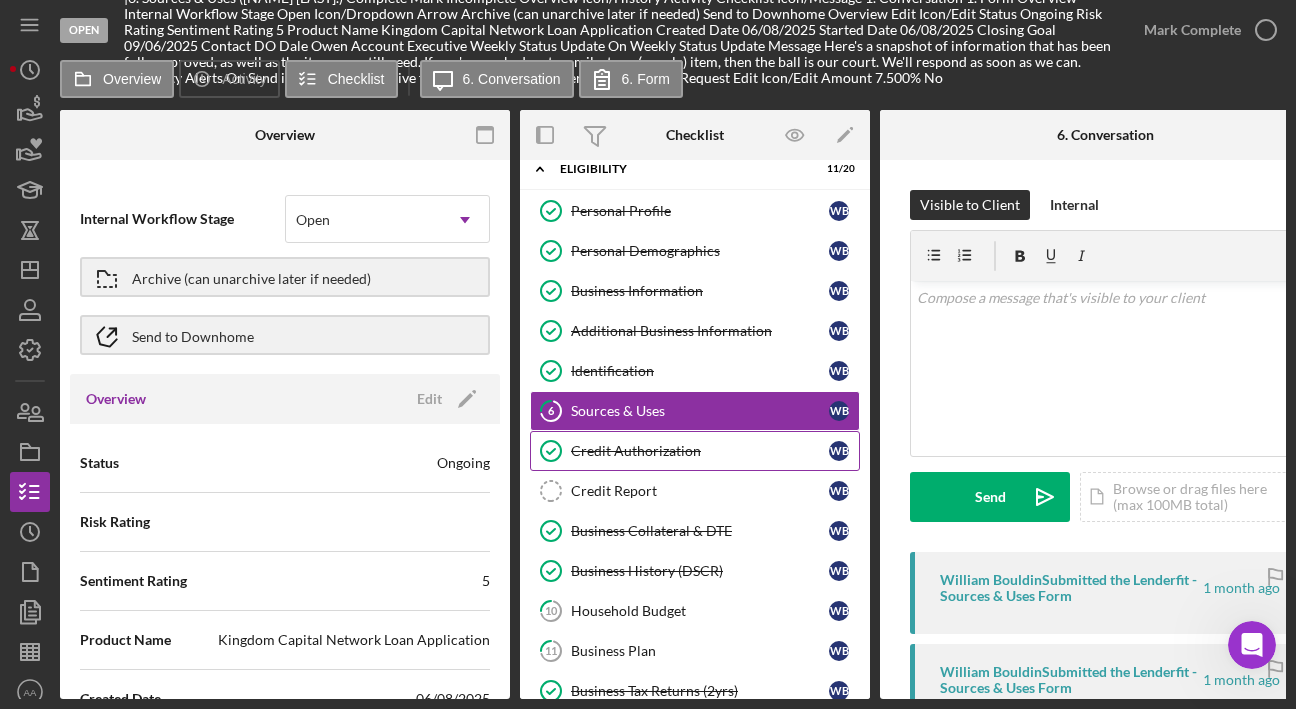 click on "Credit Authorization" at bounding box center (700, 451) 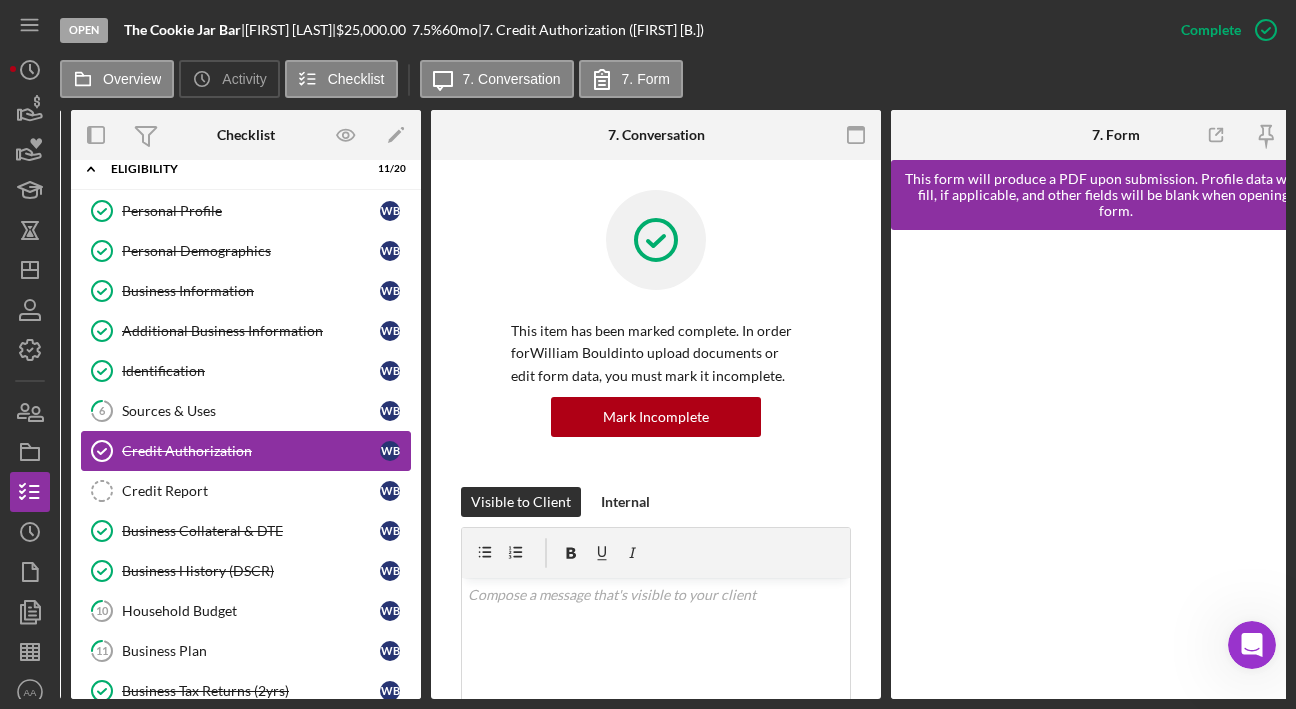 scroll, scrollTop: 0, scrollLeft: 504, axis: horizontal 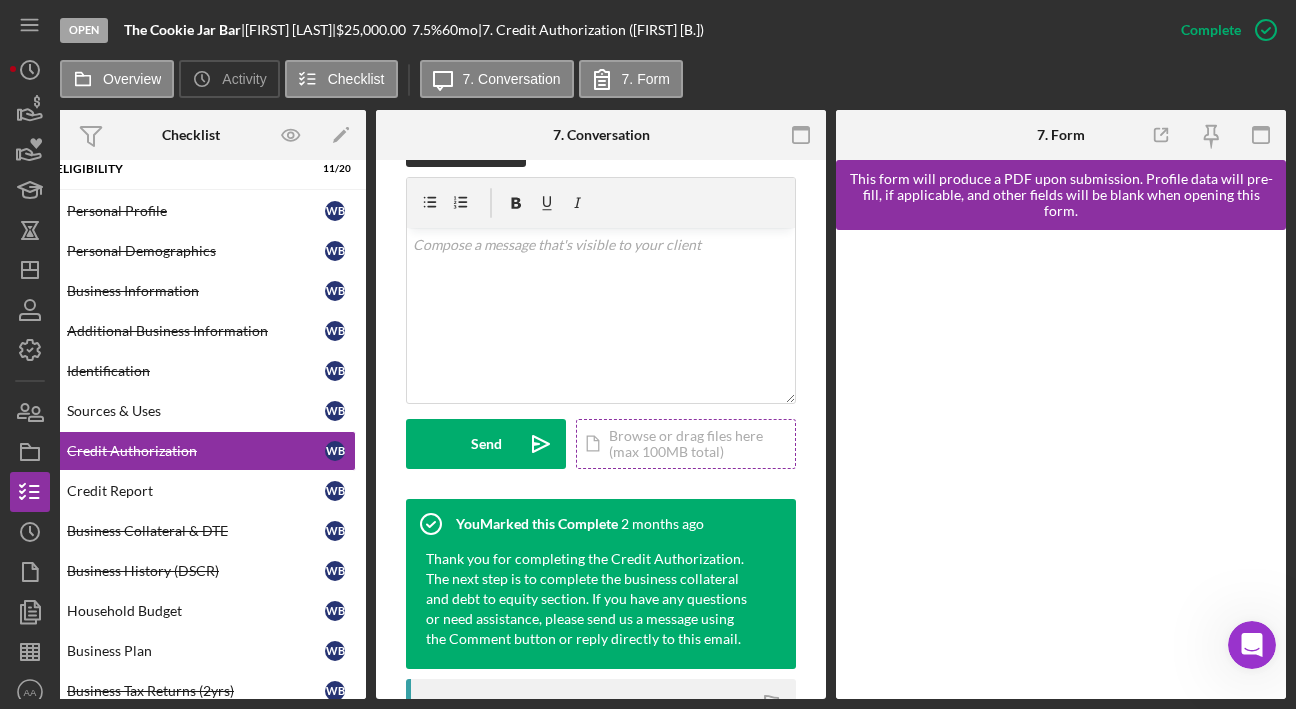 click on "Icon/Document Browse or drag files here (max 100MB total) Tap to choose files or take a photo" at bounding box center [686, 444] 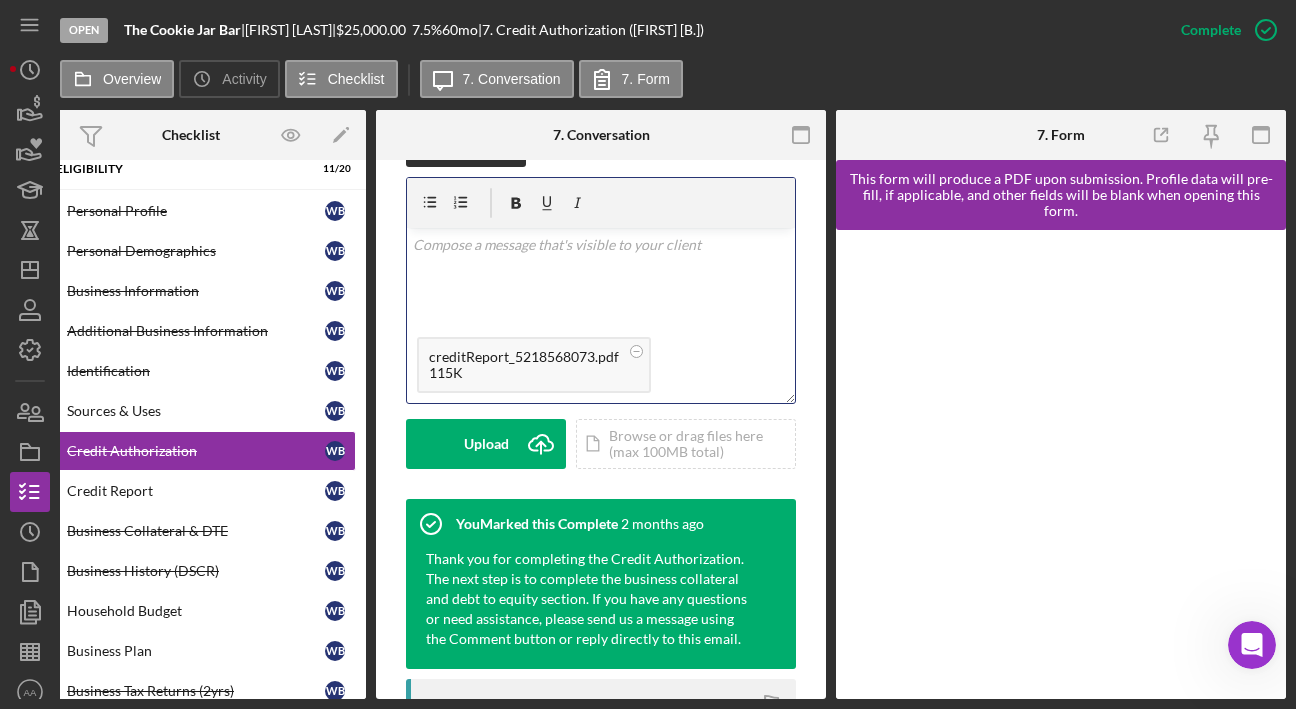 click on "v Color teal Color pink Remove color Add row above Add row below Add column before Add column after Merge cells Split cells Remove column Remove row Remove table" at bounding box center (601, 277) 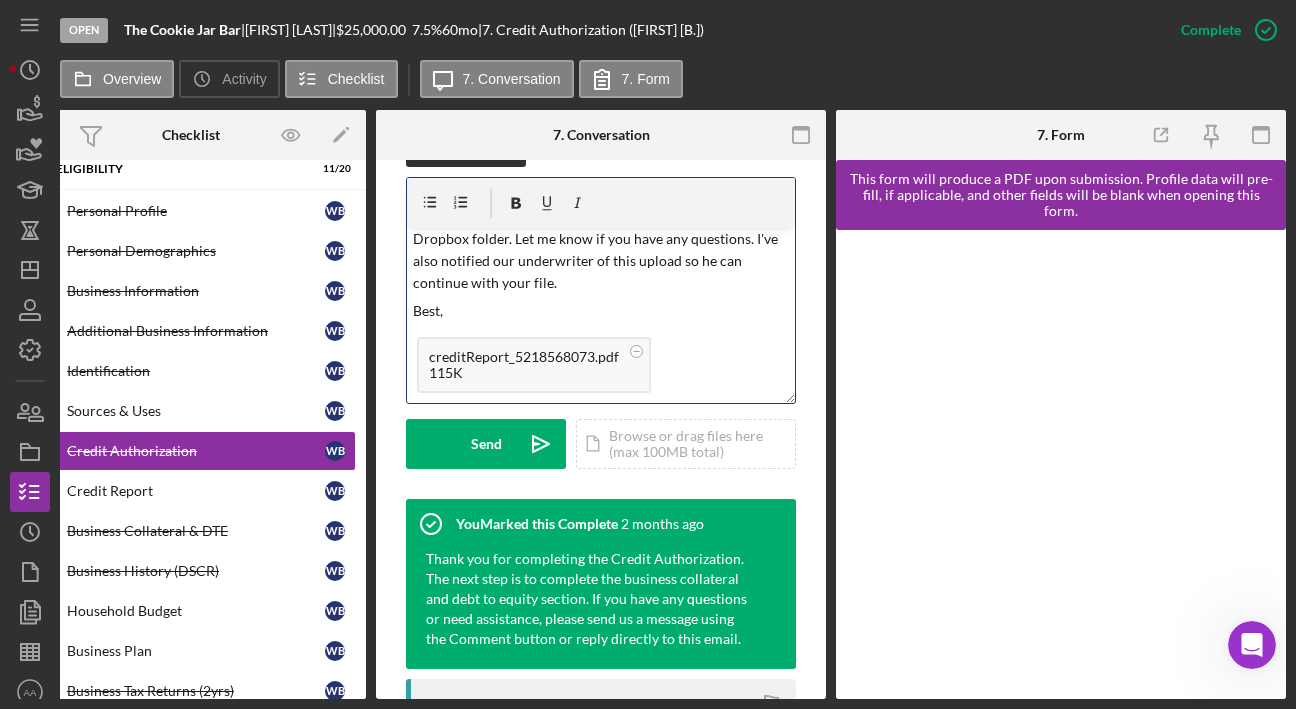 scroll, scrollTop: 79, scrollLeft: 0, axis: vertical 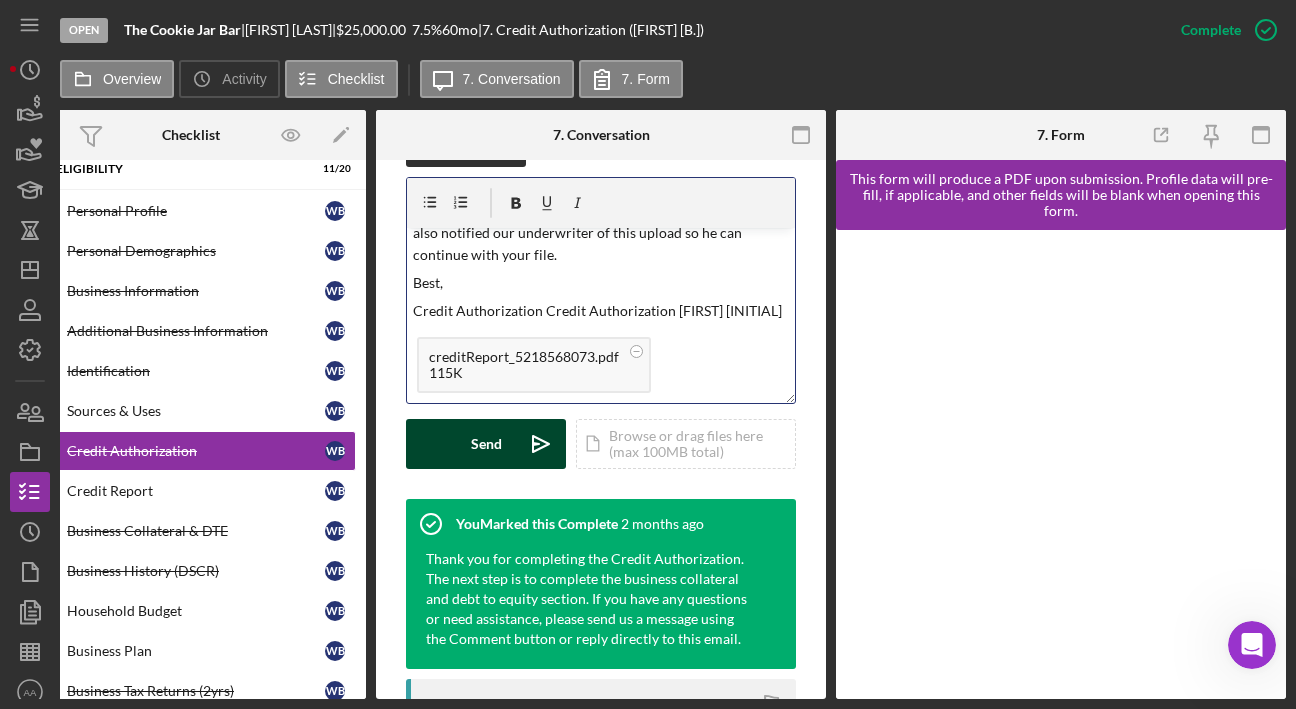 click on "Send" at bounding box center [486, 444] 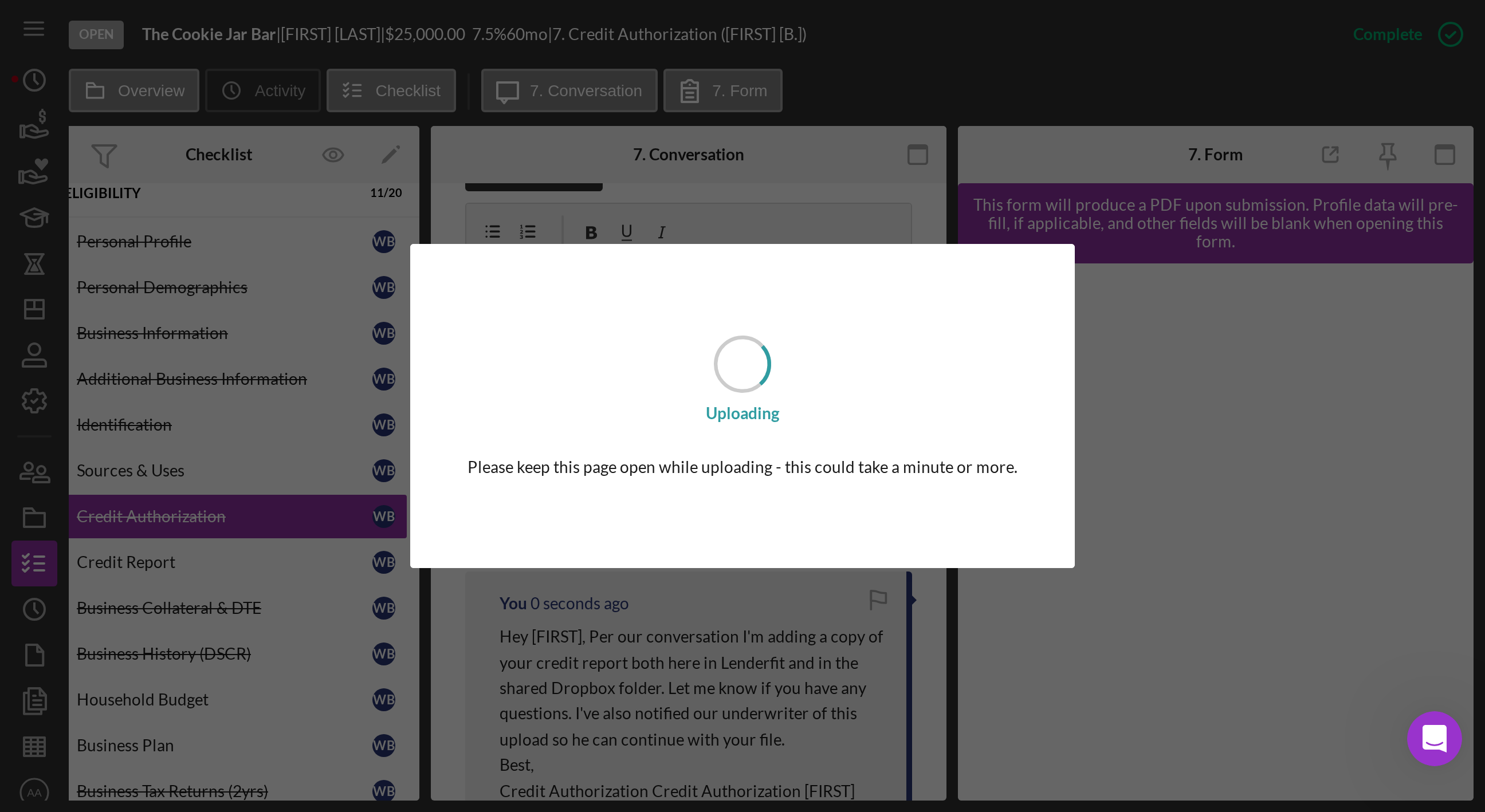 scroll, scrollTop: 0, scrollLeft: 0, axis: both 